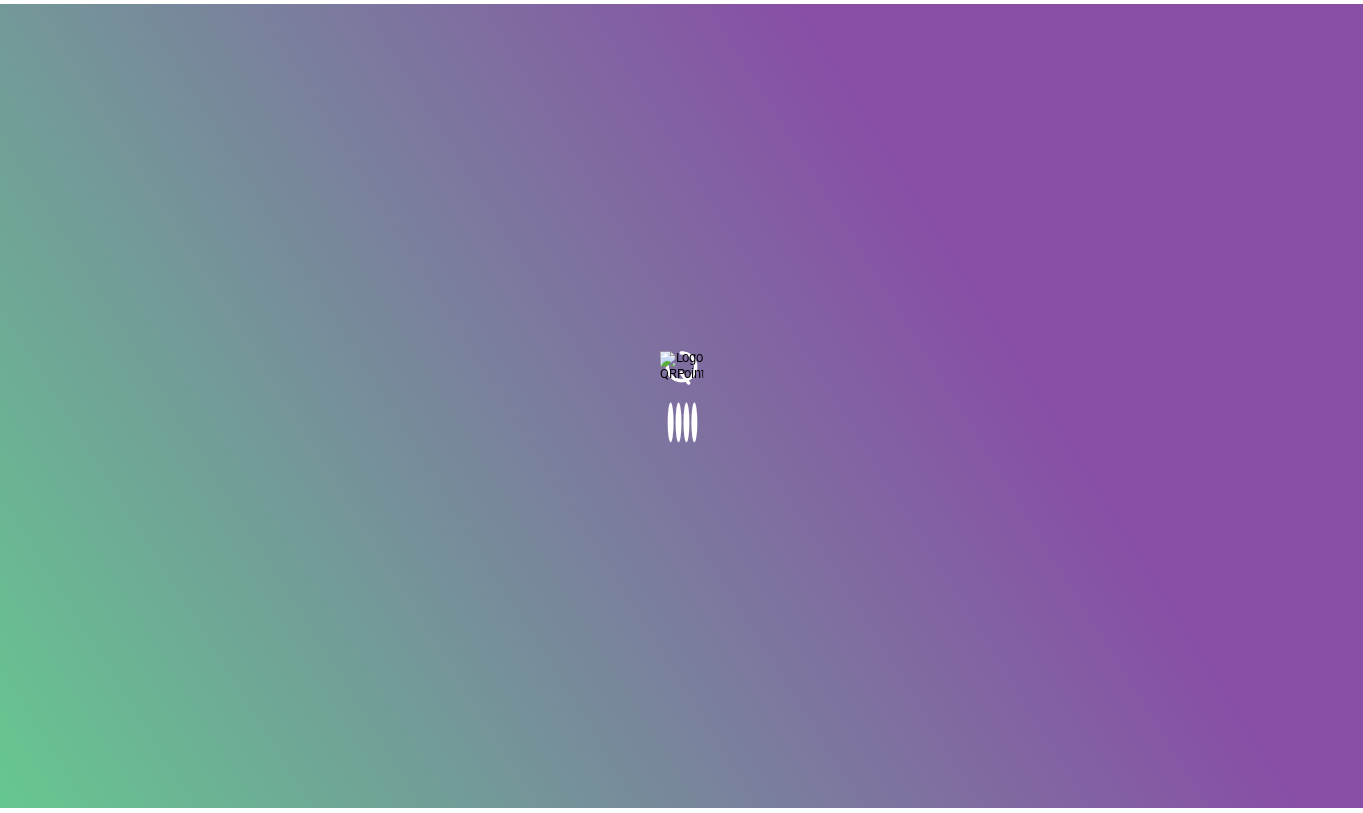 scroll, scrollTop: 0, scrollLeft: 0, axis: both 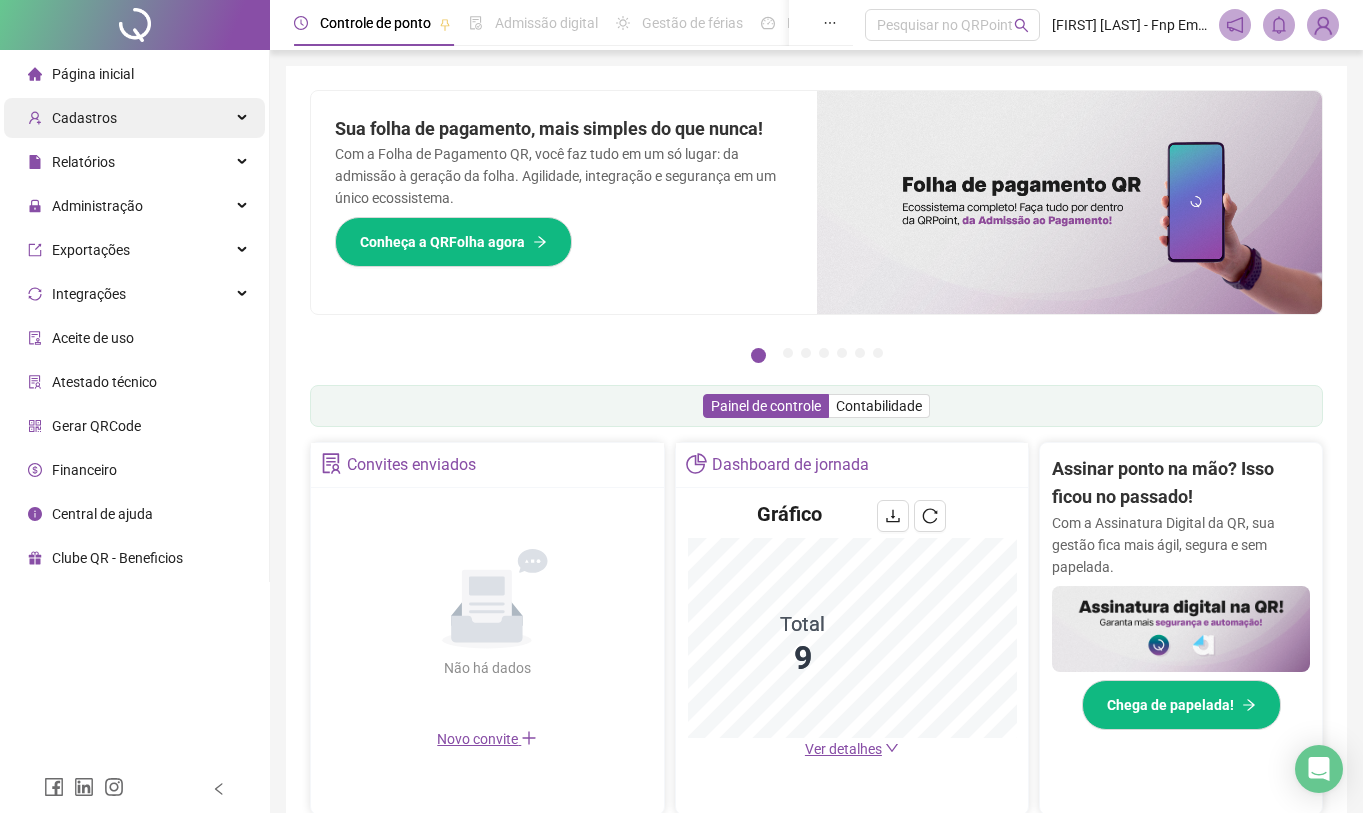 click on "Cadastros" at bounding box center (134, 118) 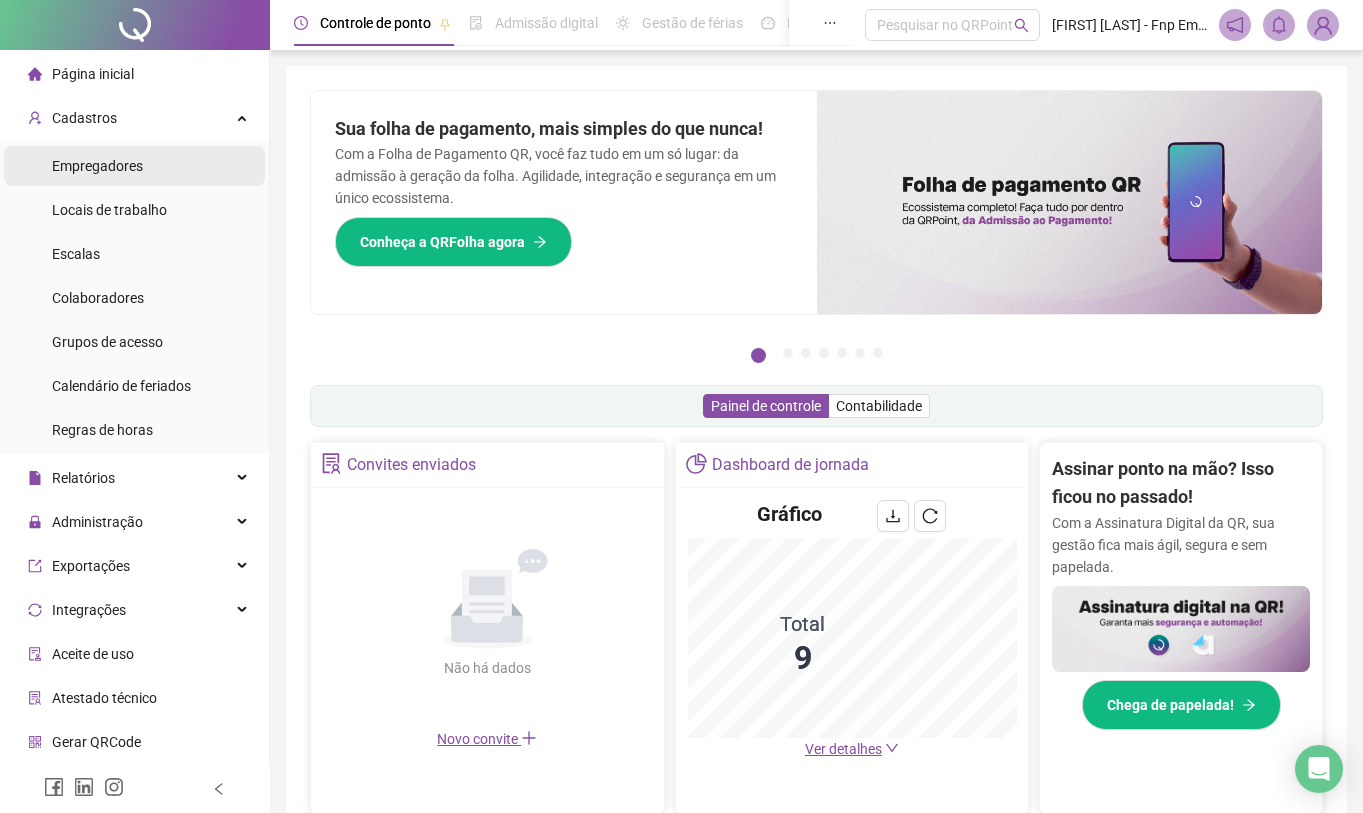 click on "Empregadores" at bounding box center (134, 166) 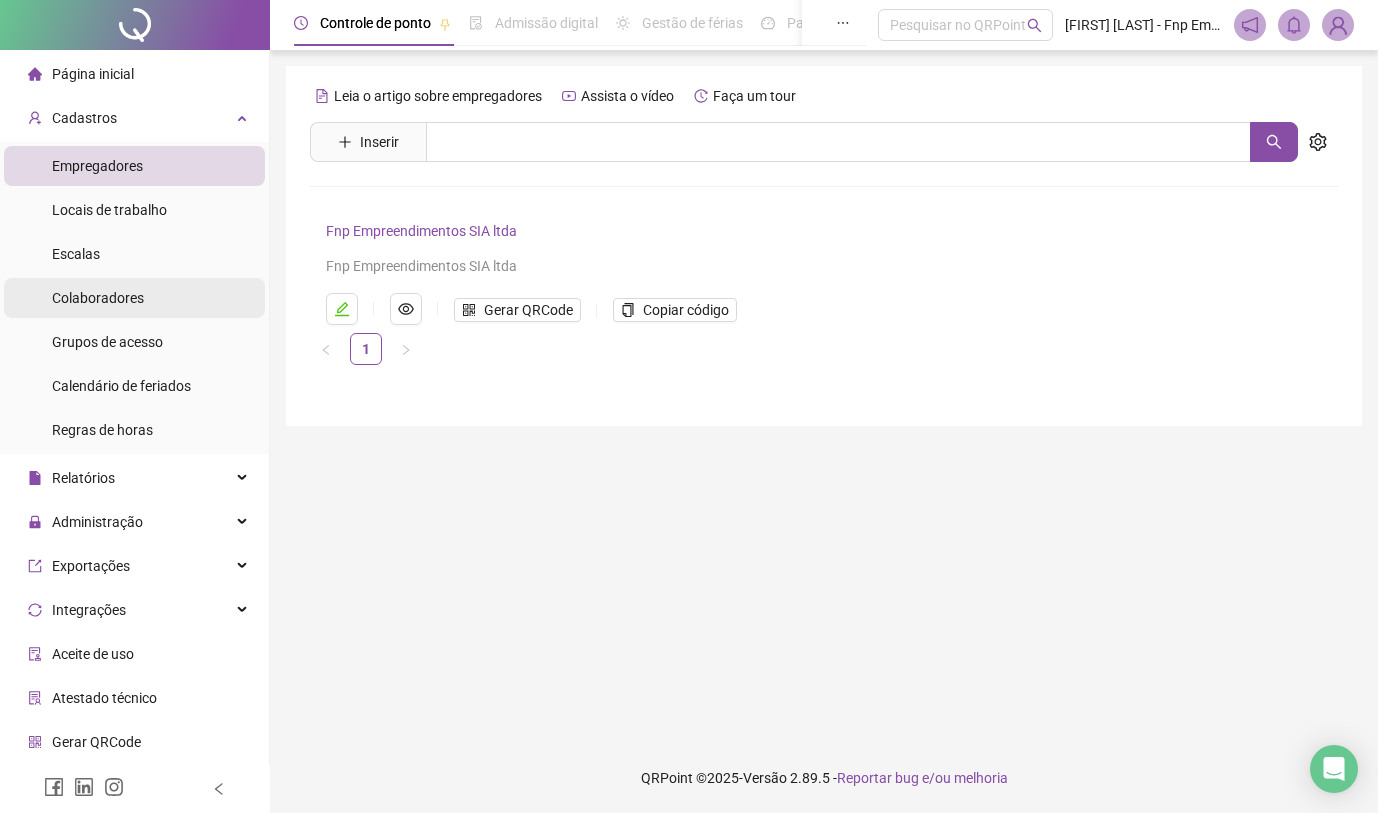 click on "Colaboradores" at bounding box center (134, 298) 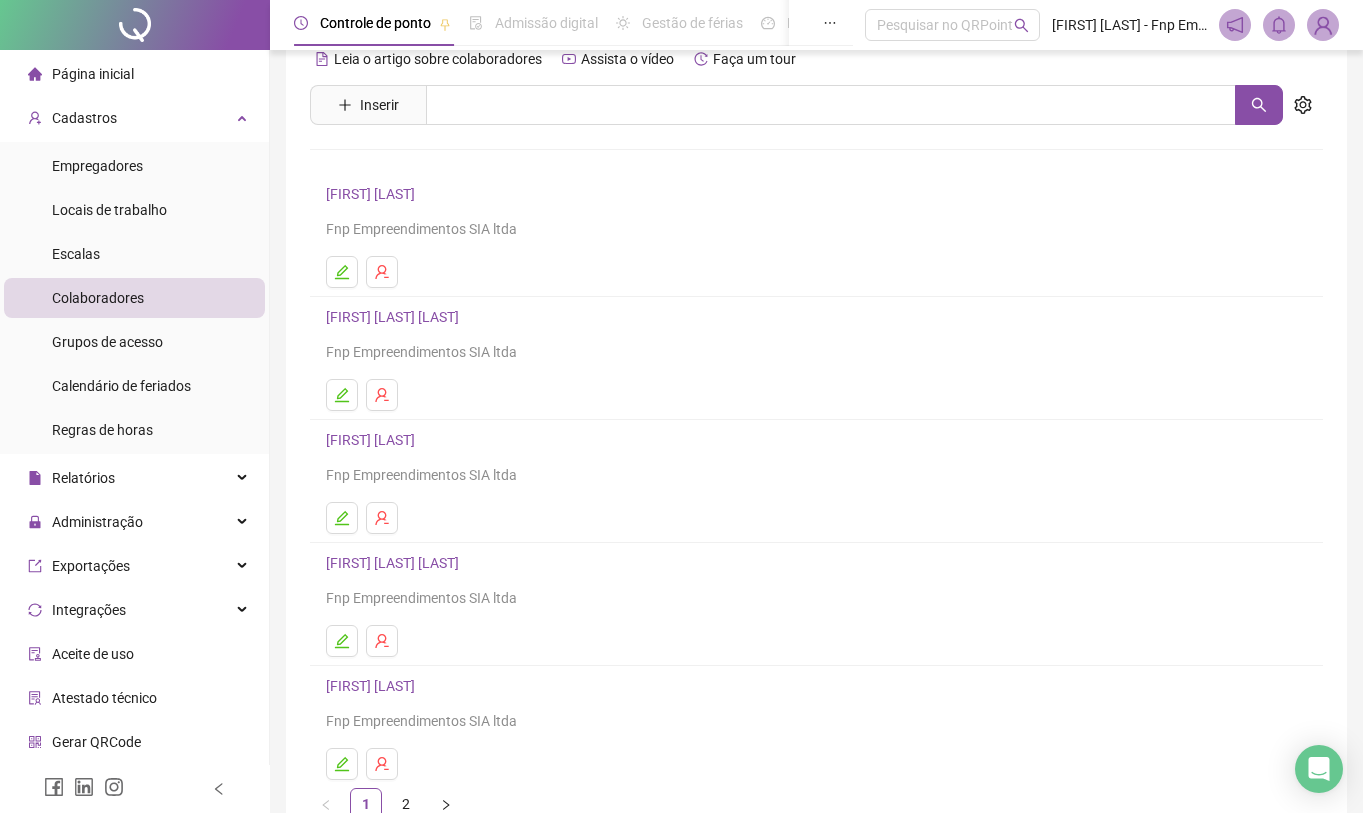 scroll, scrollTop: 154, scrollLeft: 0, axis: vertical 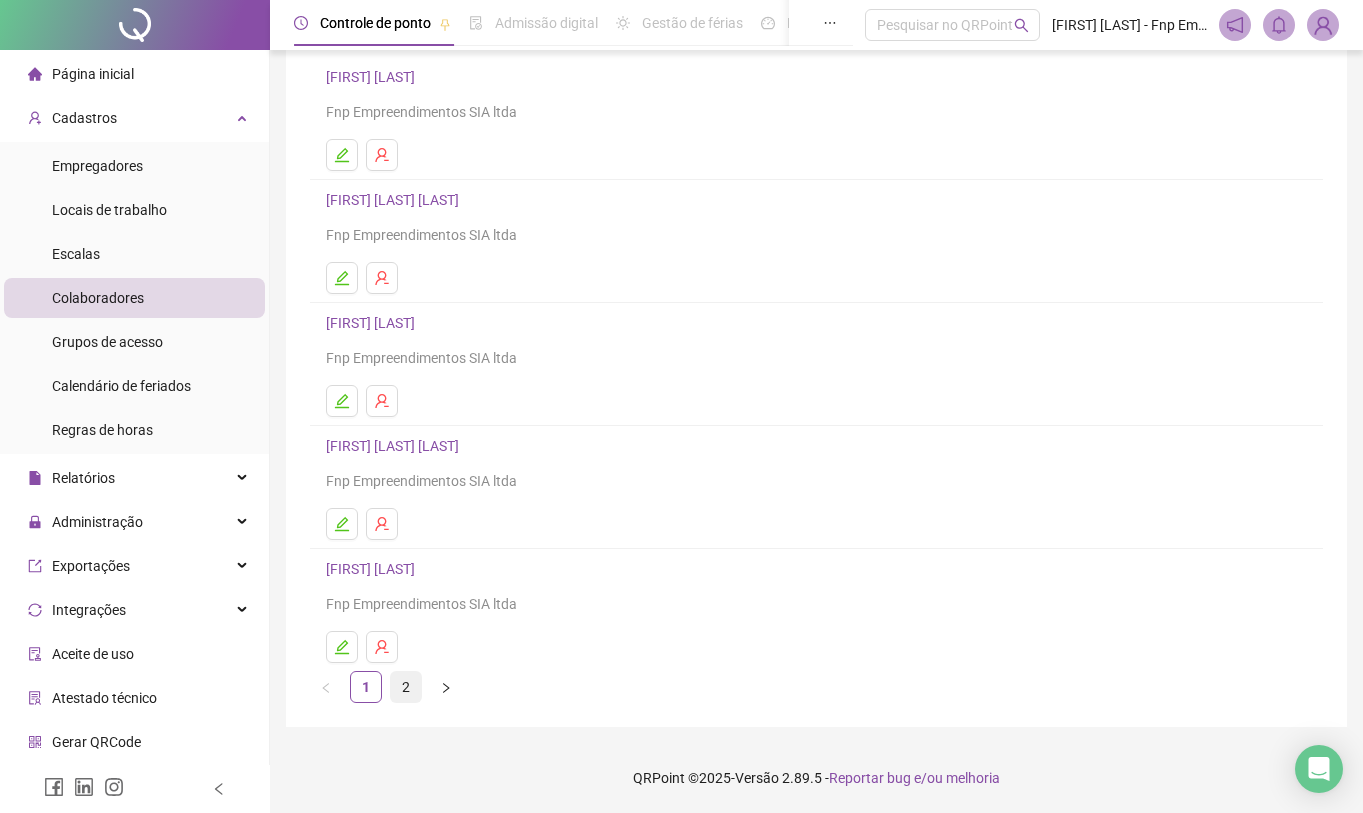 click on "2" at bounding box center (406, 687) 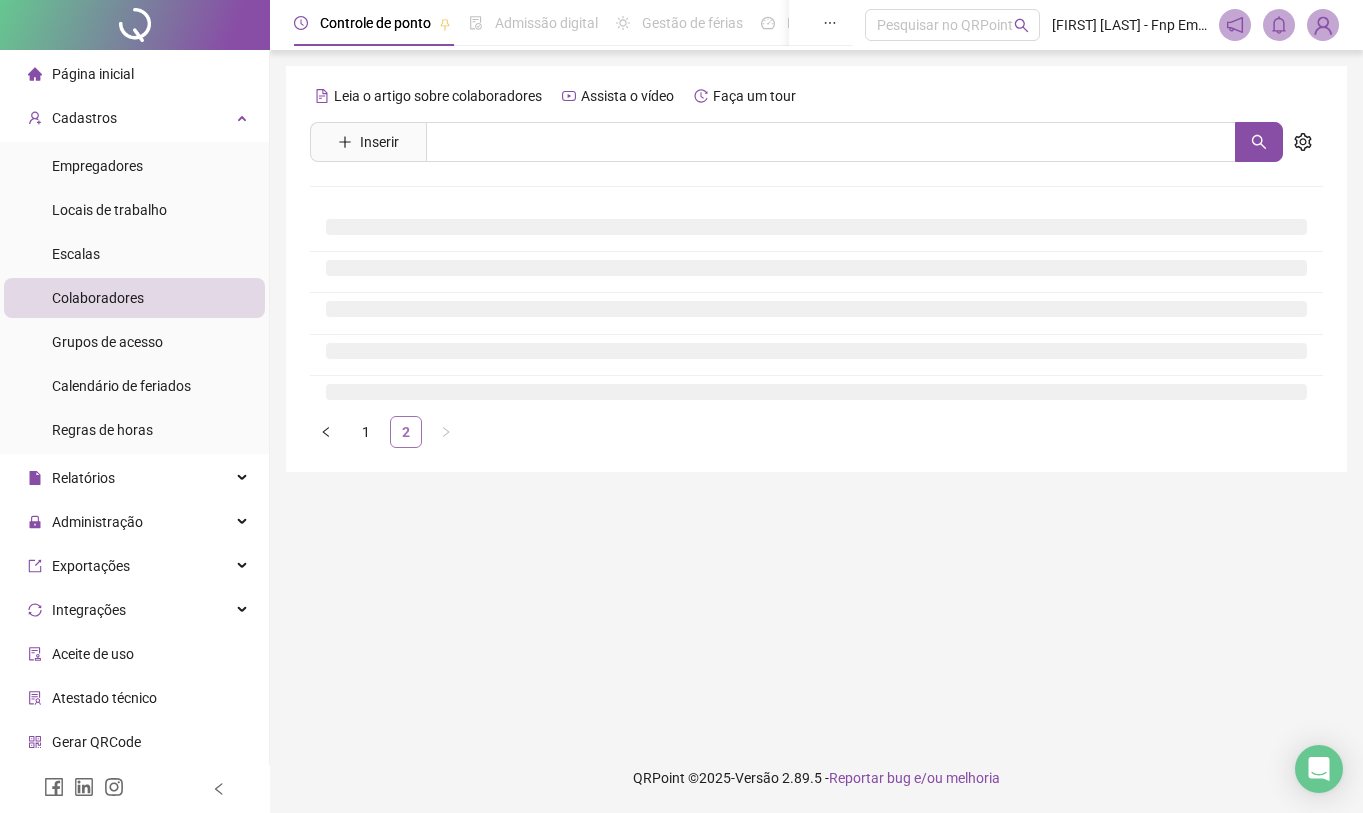 scroll, scrollTop: 0, scrollLeft: 0, axis: both 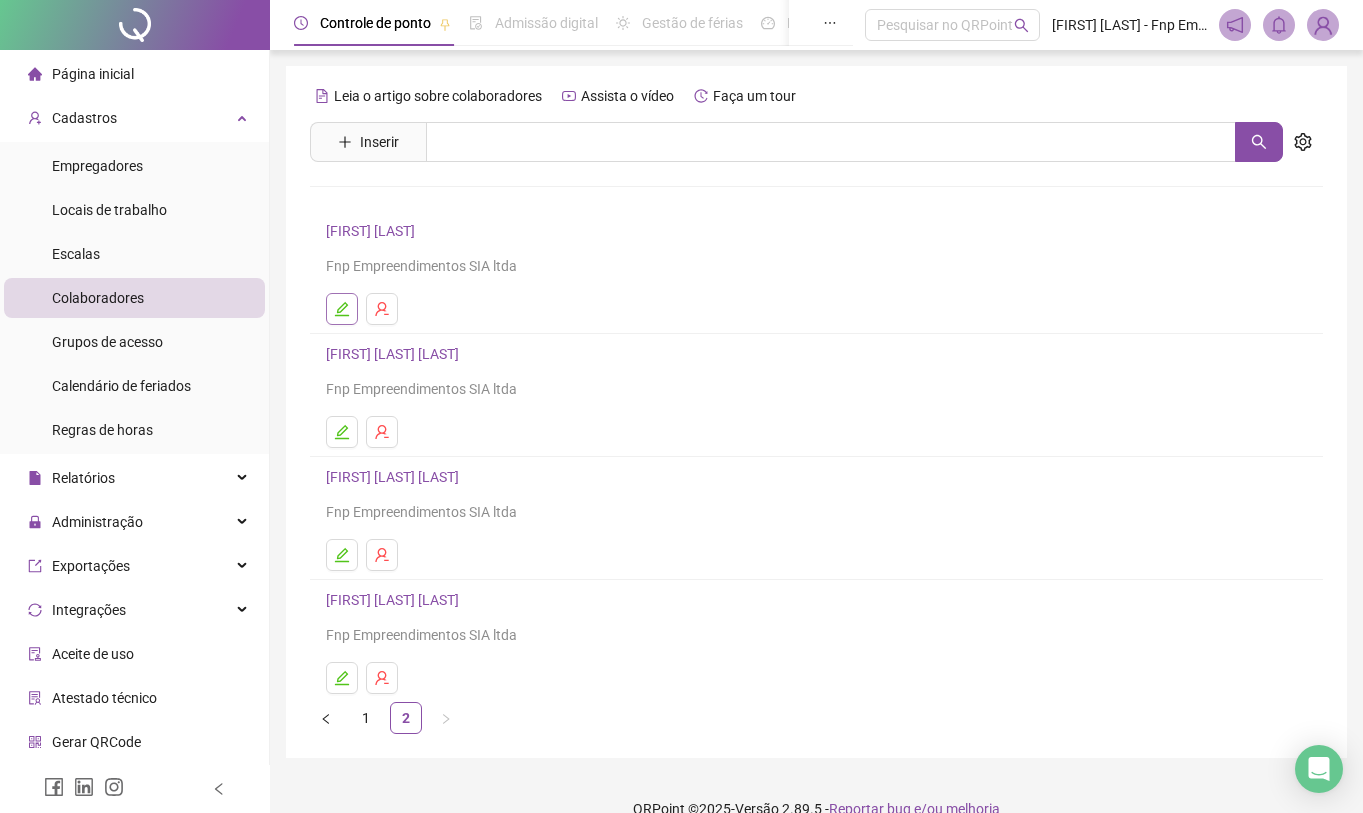 click 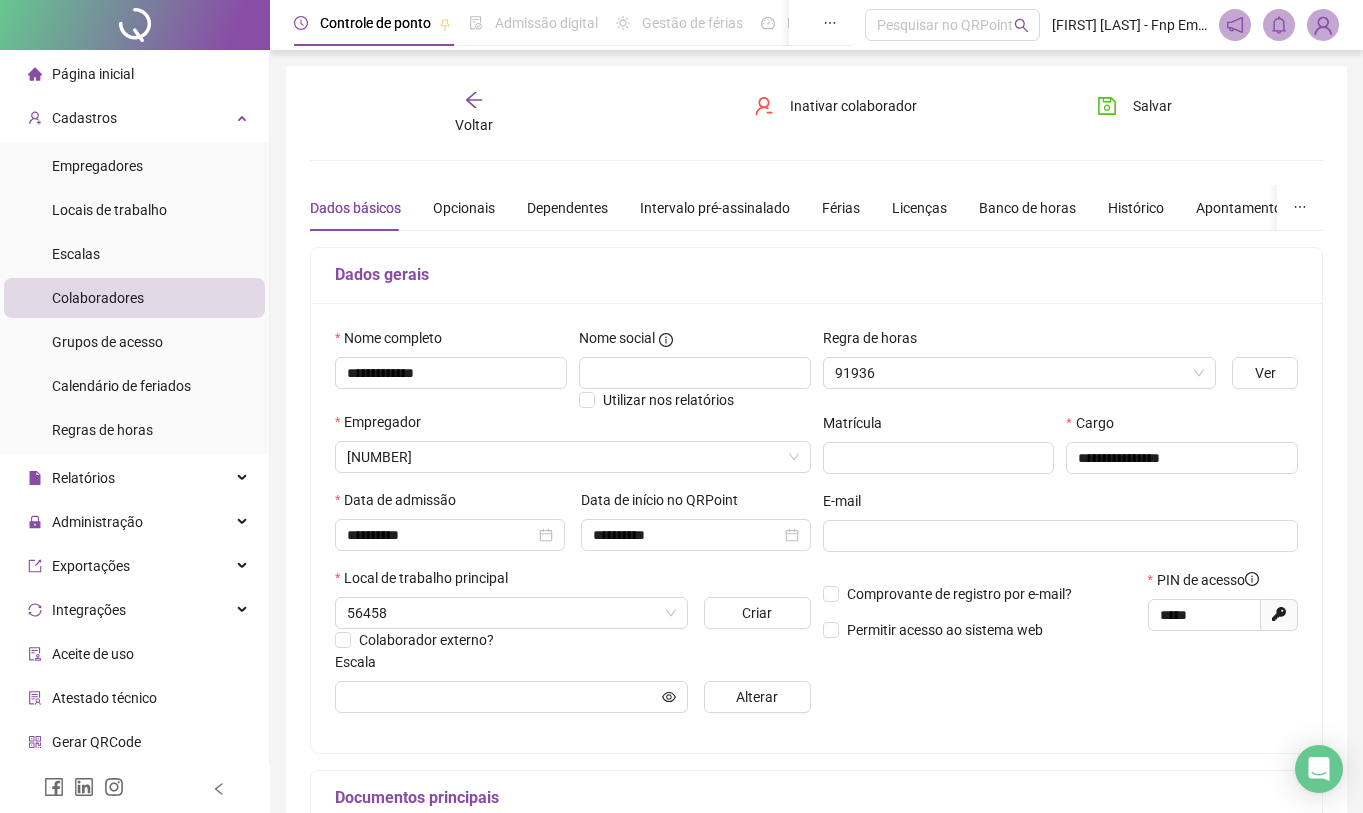 type on "**********" 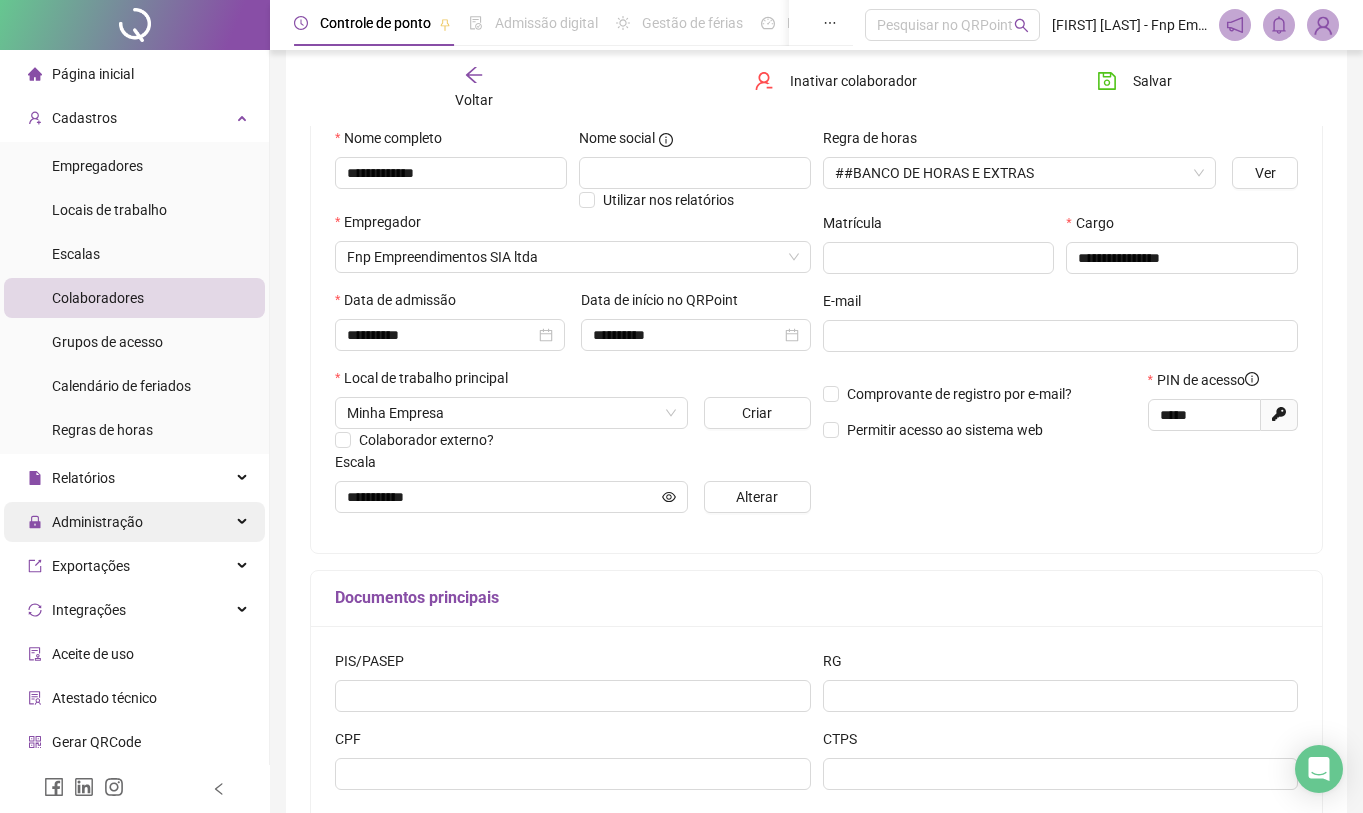 scroll, scrollTop: 0, scrollLeft: 0, axis: both 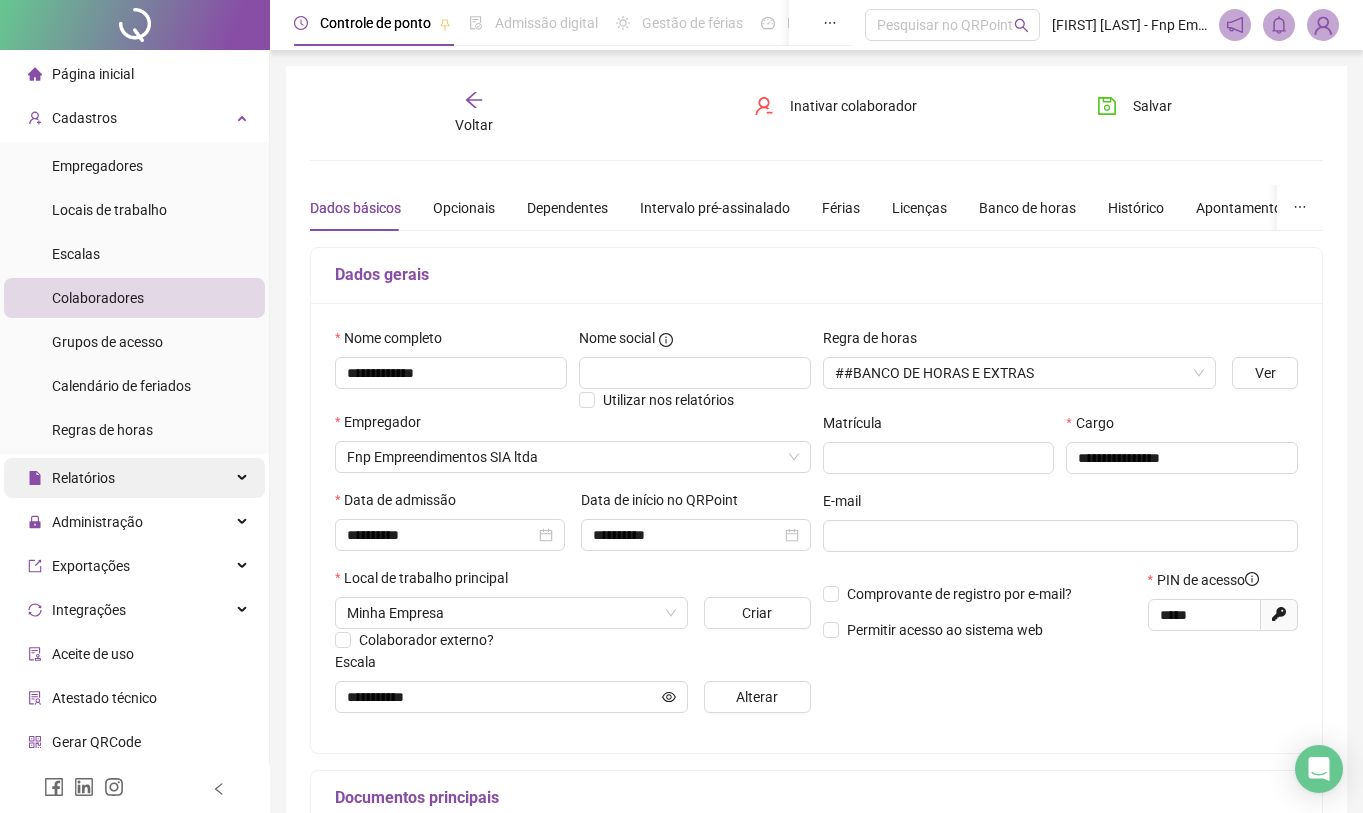 click on "Relatórios" at bounding box center [134, 478] 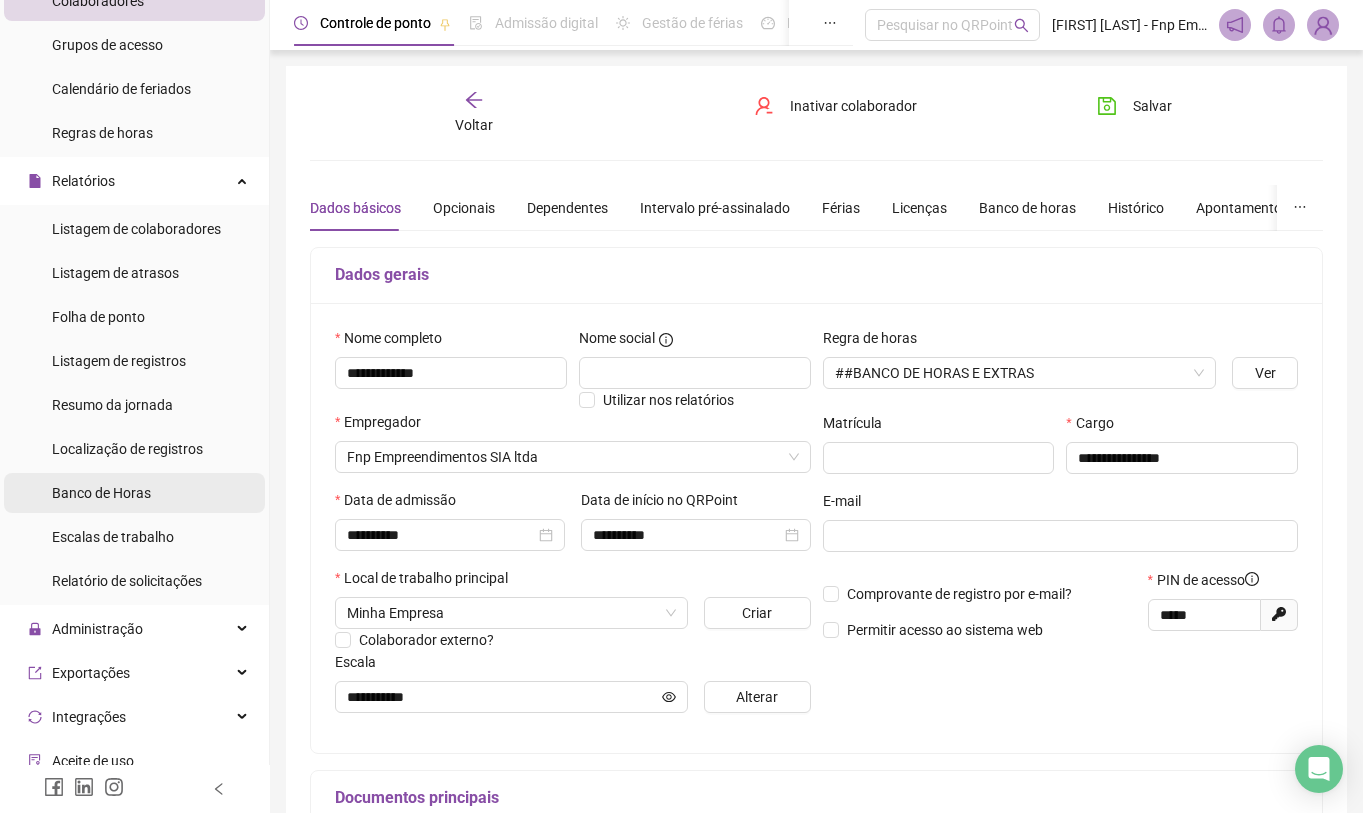 scroll, scrollTop: 300, scrollLeft: 0, axis: vertical 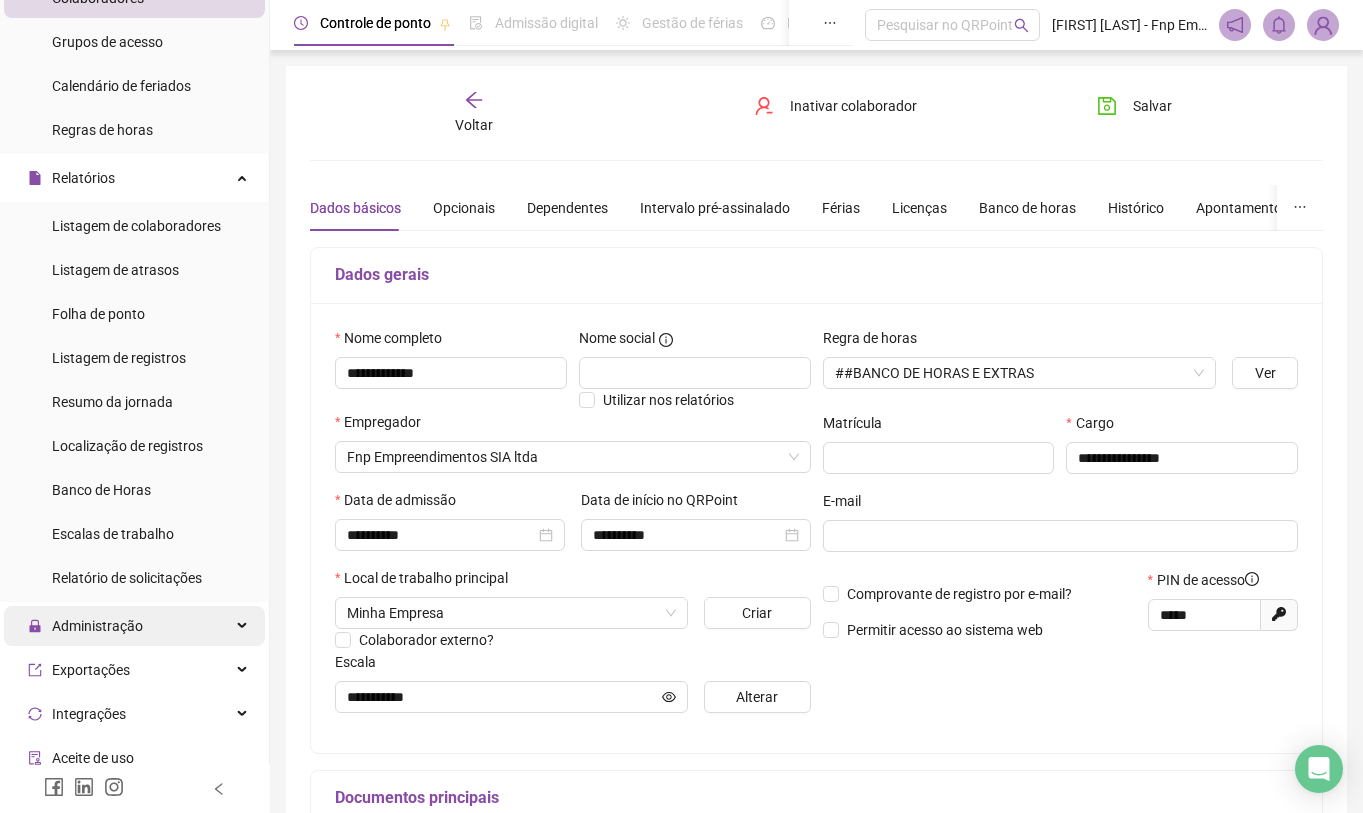 click on "Administração" at bounding box center [134, 626] 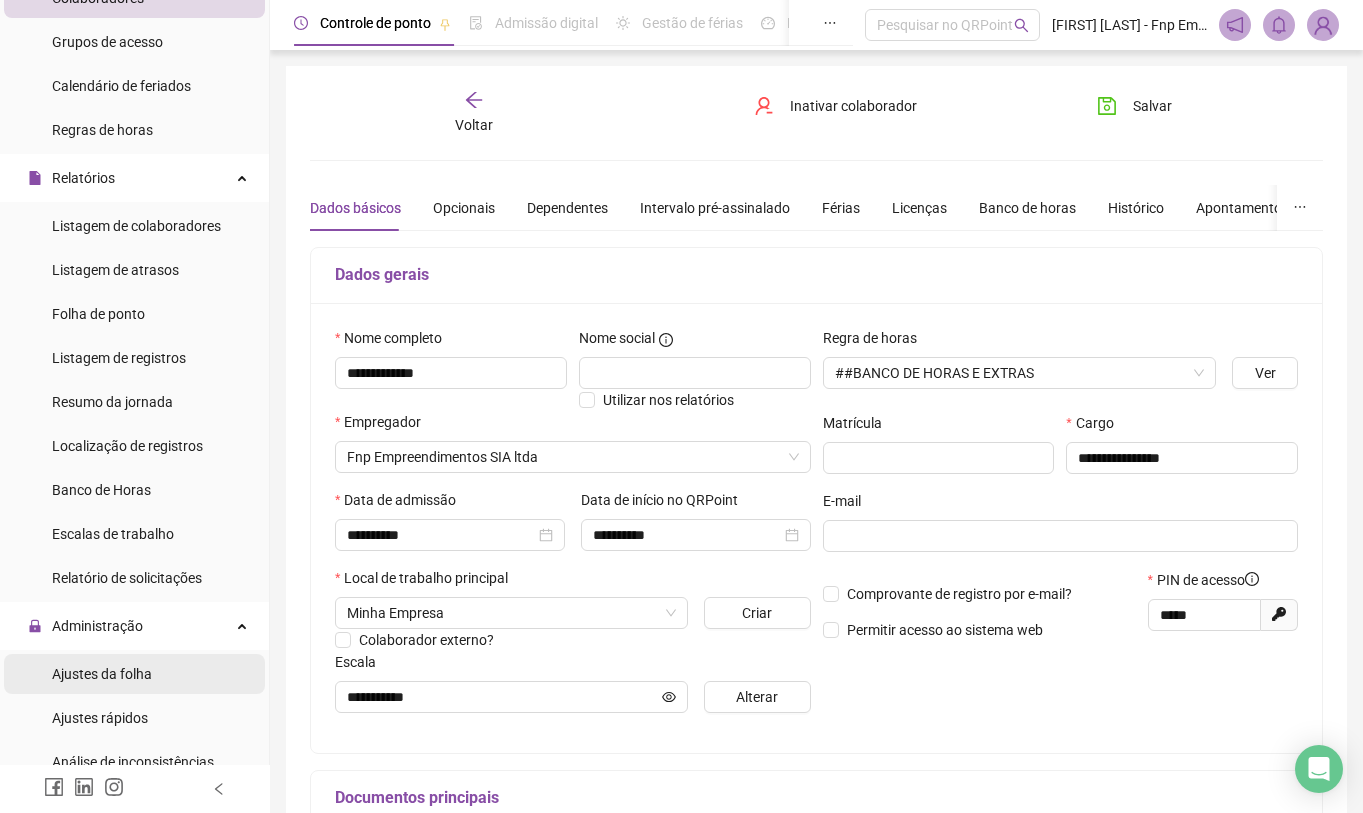 click on "Ajustes da folha" at bounding box center [102, 674] 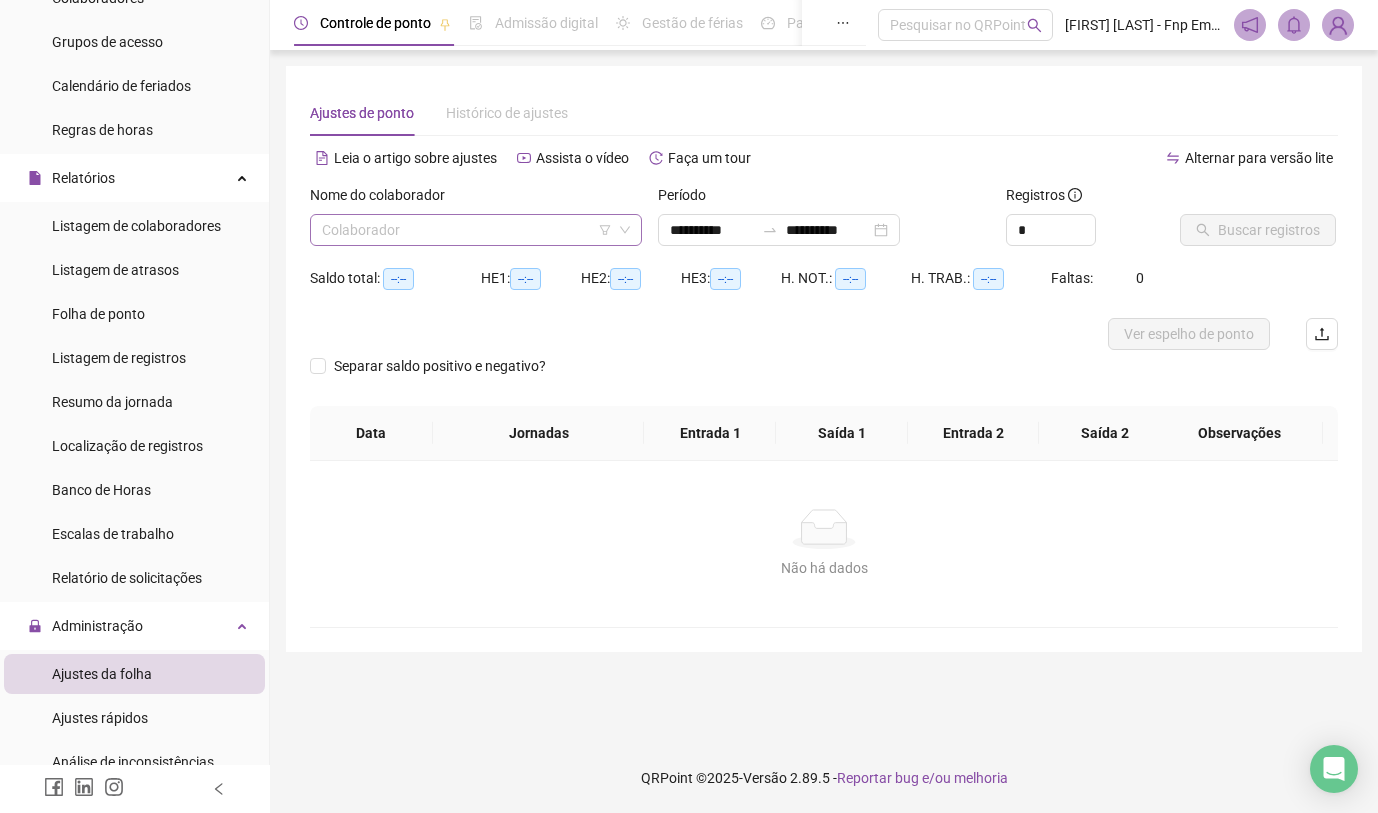 click at bounding box center [467, 230] 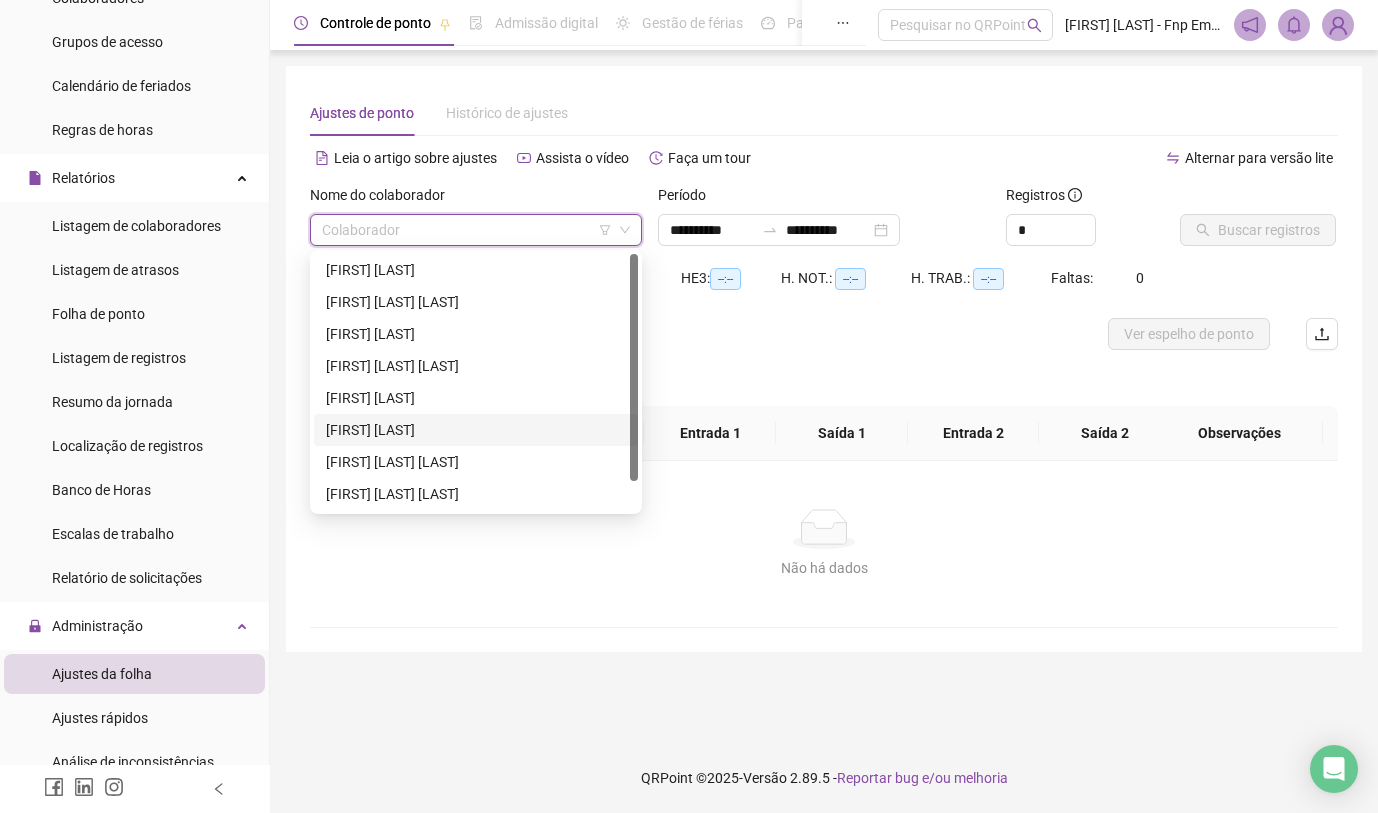 click on "[FIRST] [LAST]" at bounding box center [476, 430] 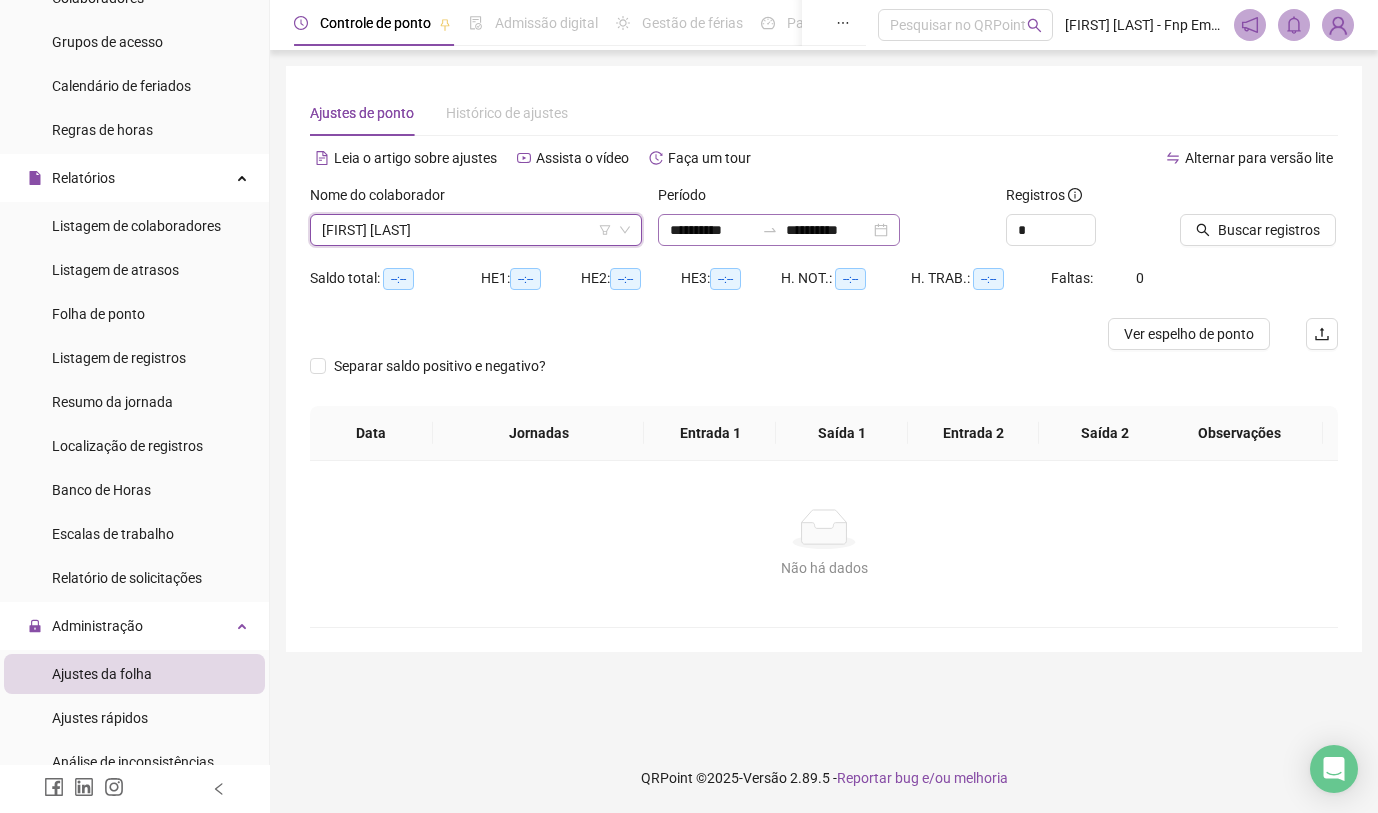 drag, startPoint x: 667, startPoint y: 224, endPoint x: 681, endPoint y: 234, distance: 17.20465 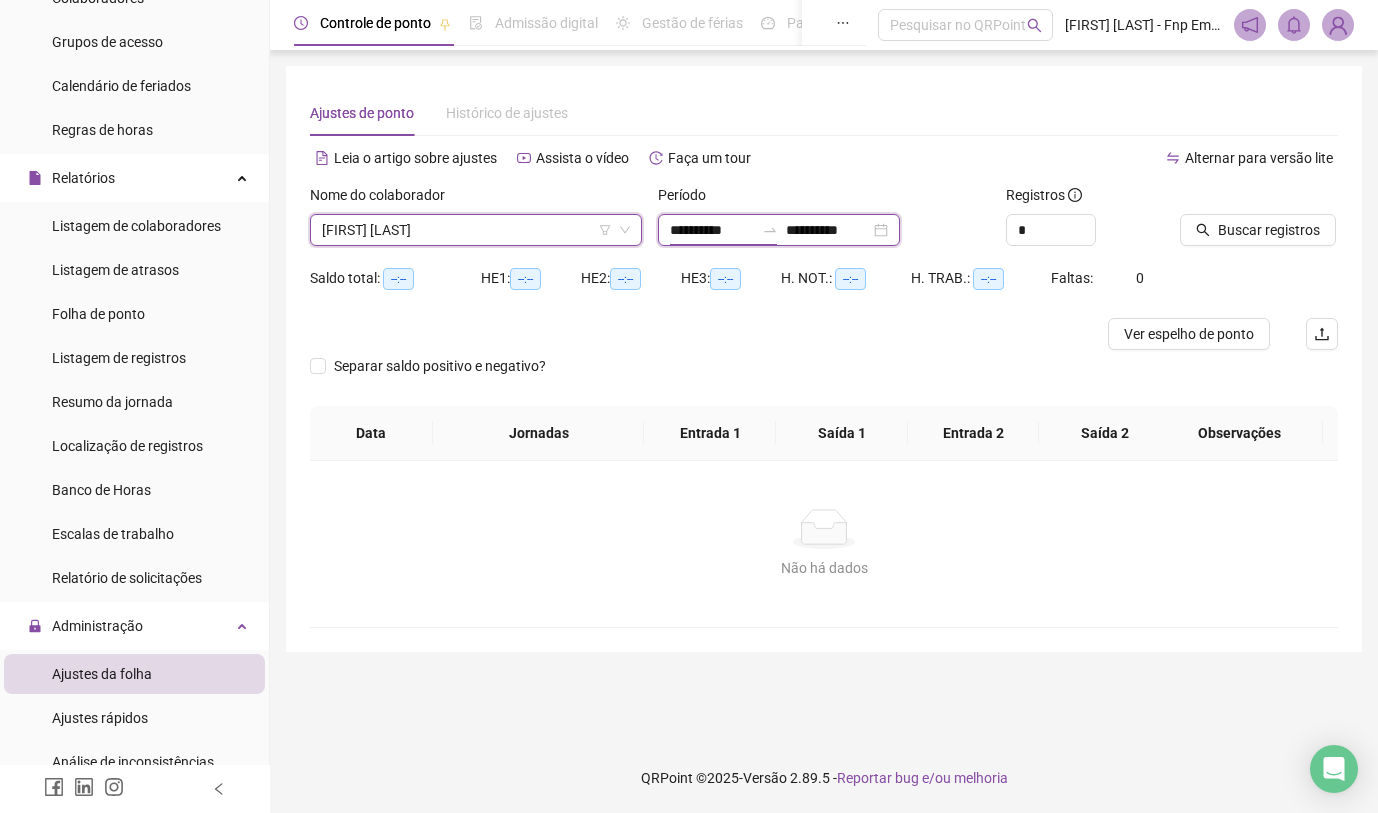 click on "**********" at bounding box center (712, 230) 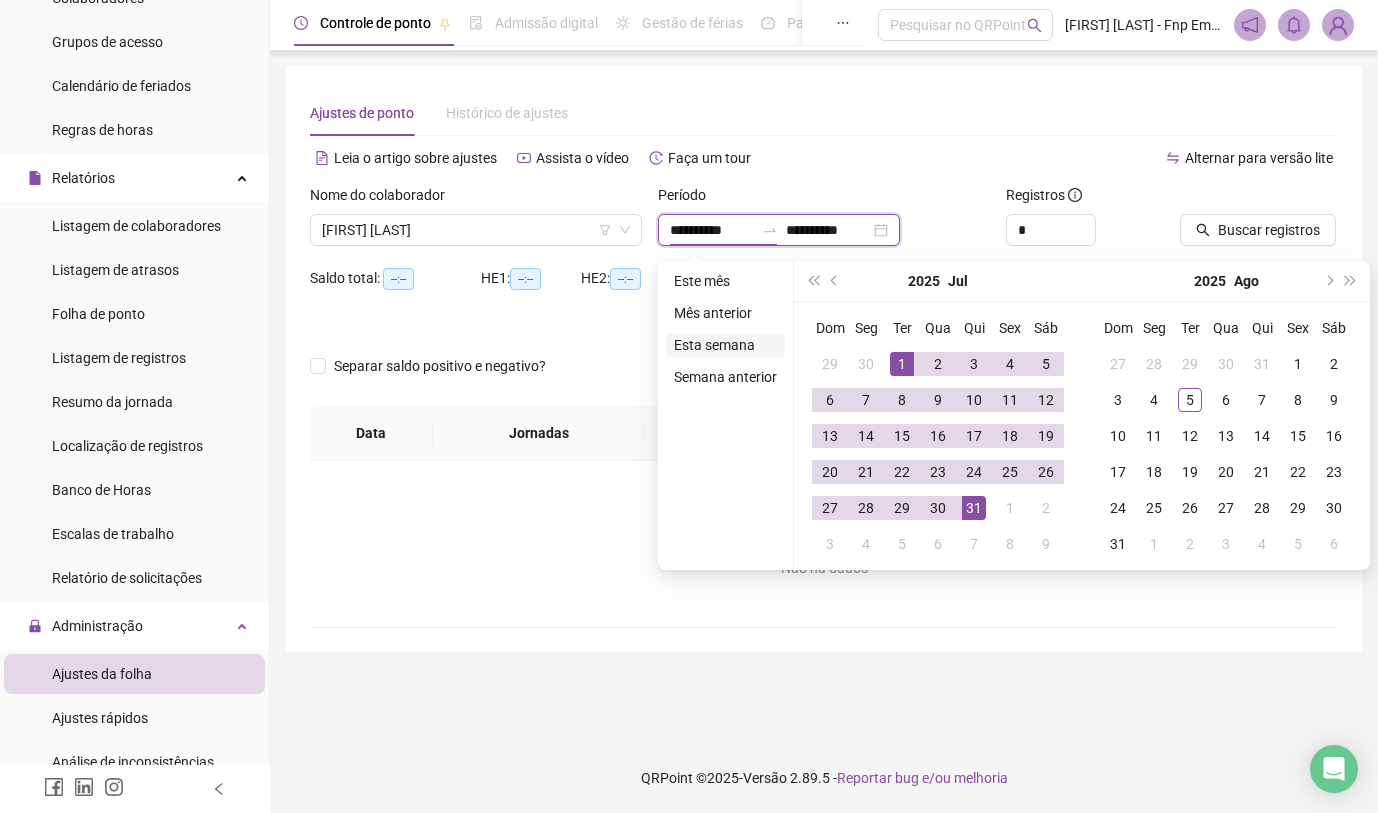 type on "**********" 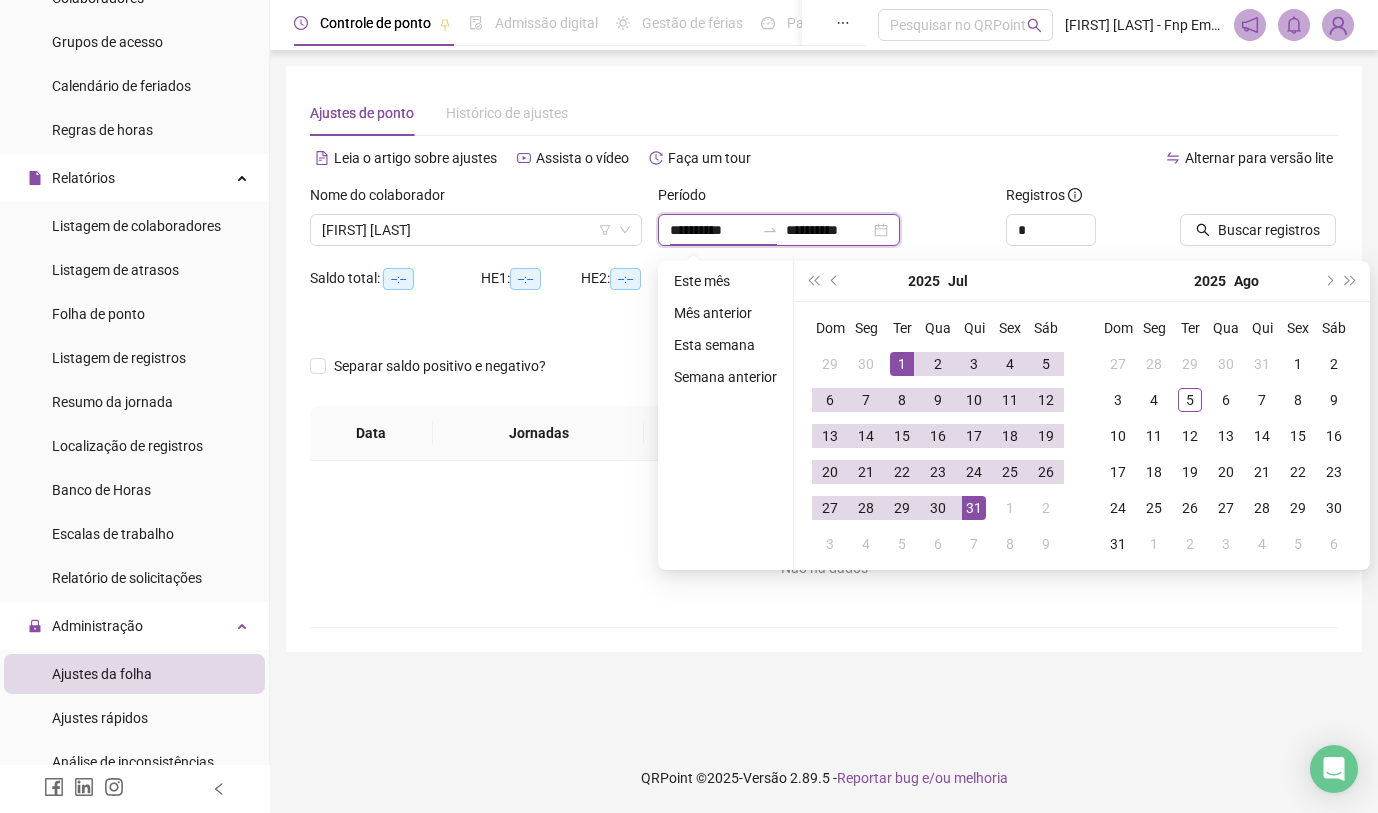 type on "**********" 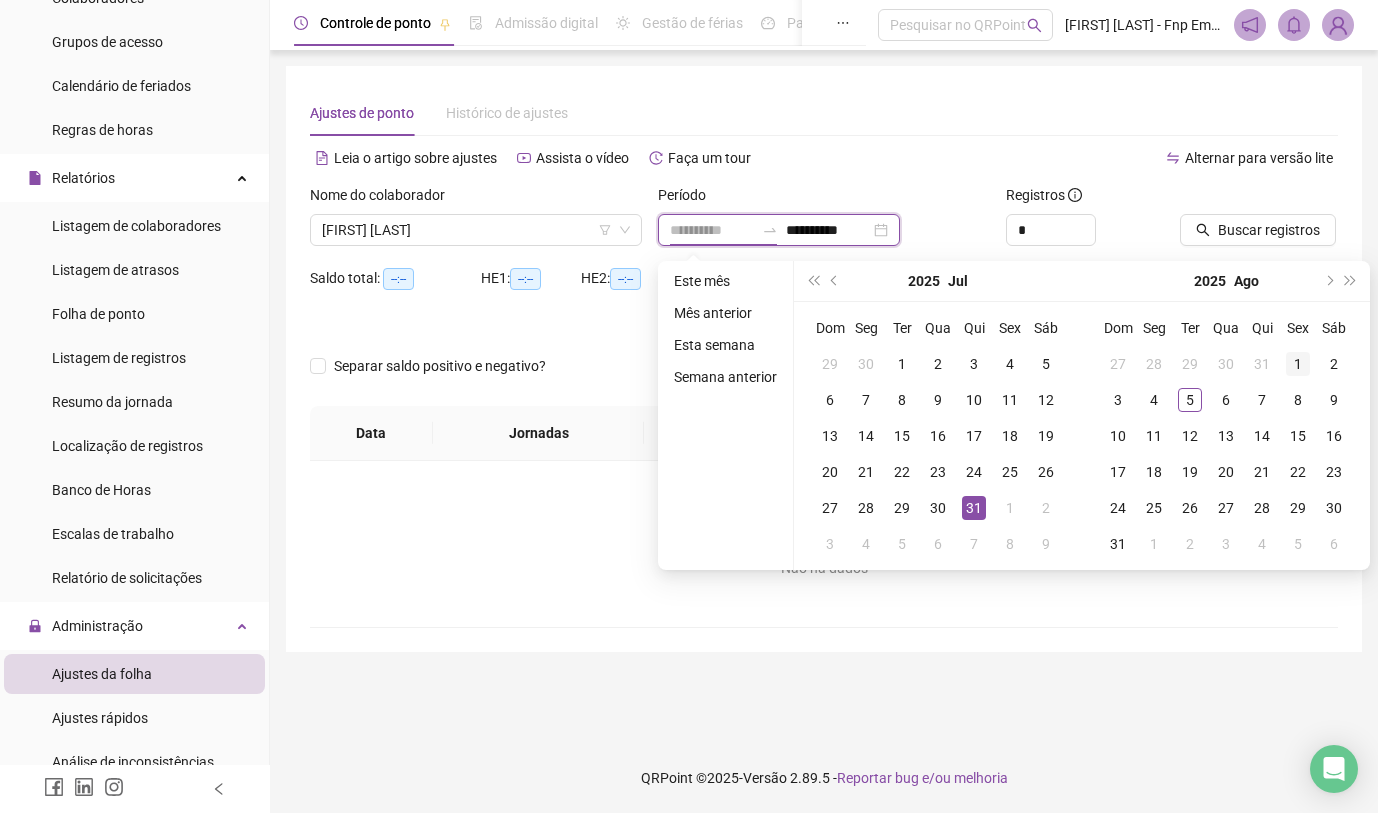 type on "**********" 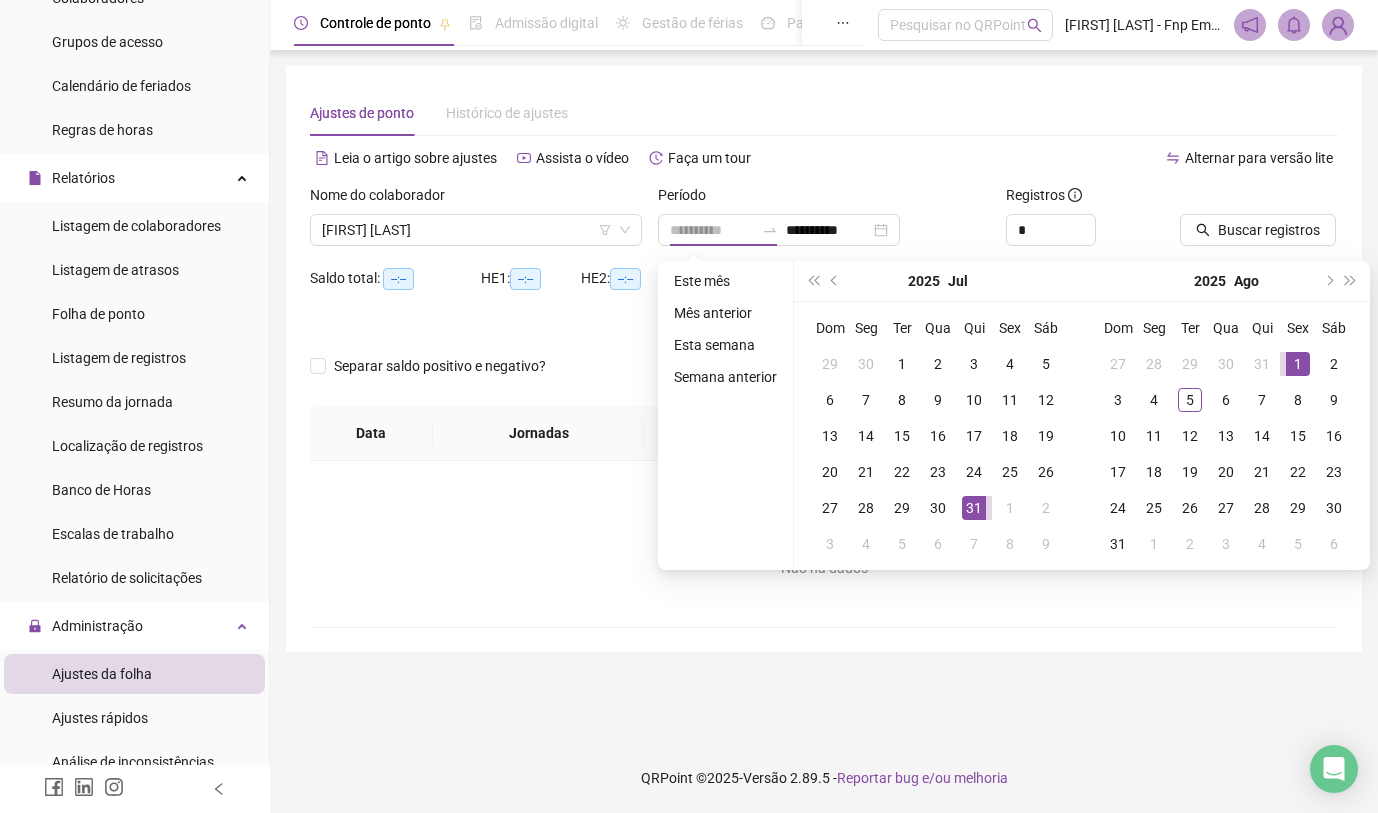 click on "1" at bounding box center [1298, 364] 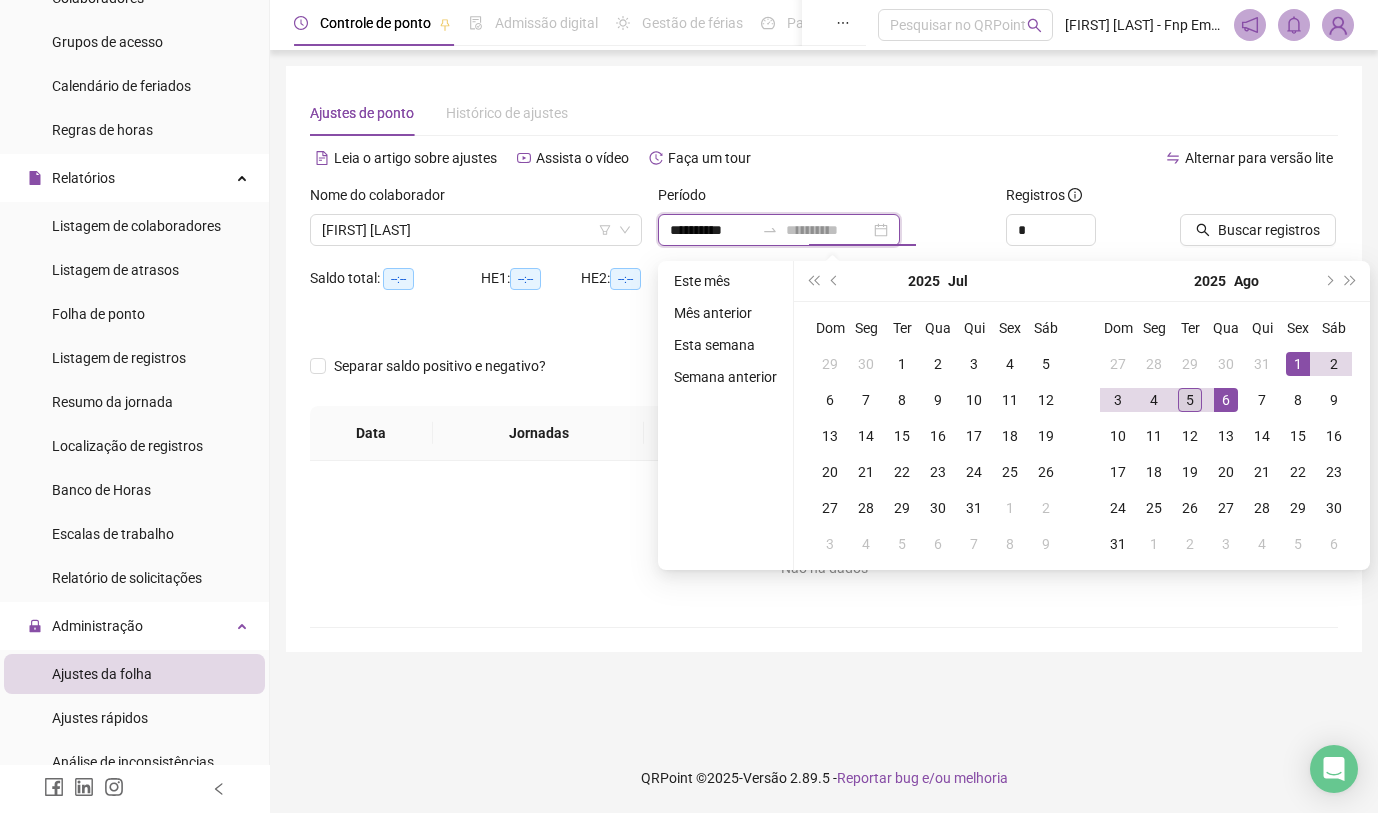 type on "**********" 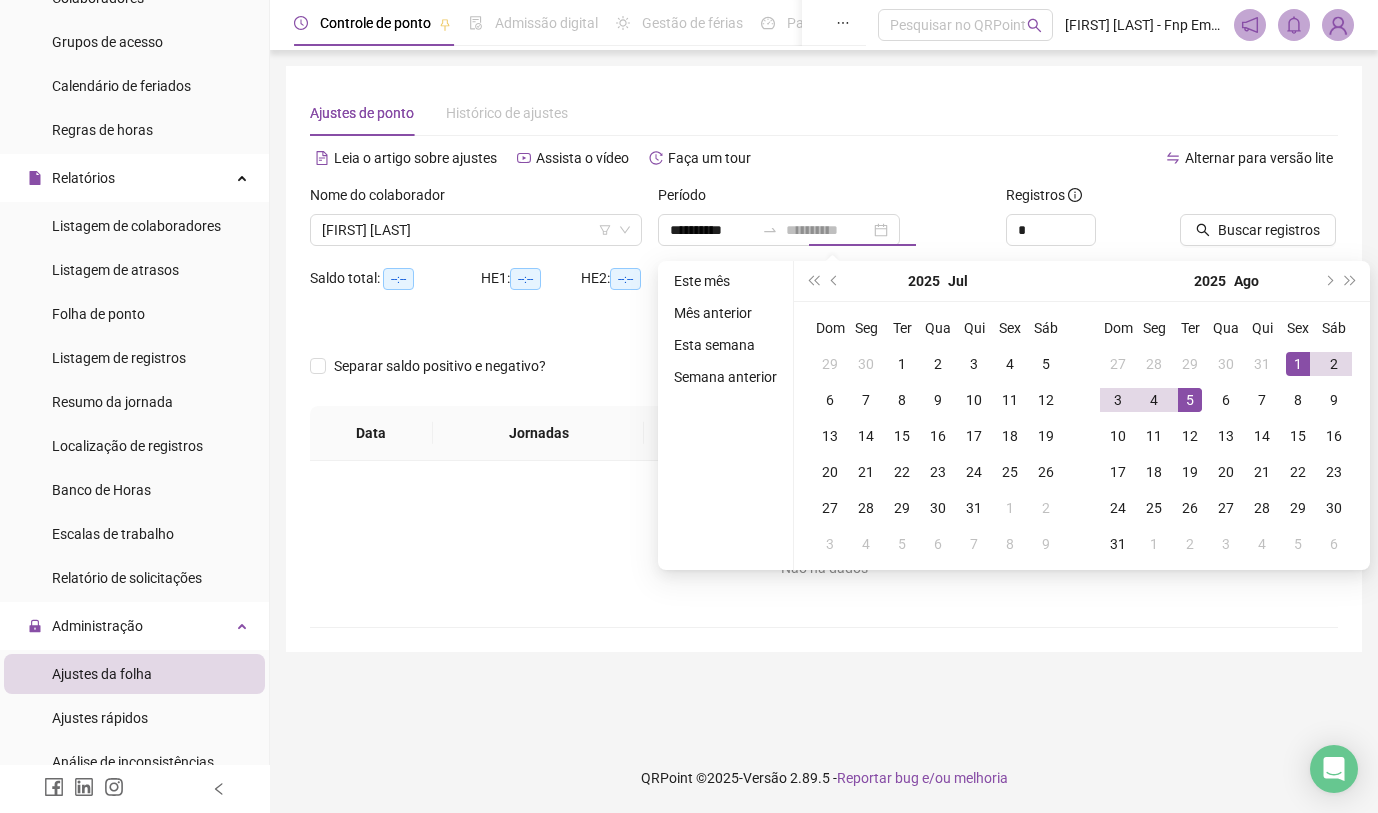 click on "5" at bounding box center [1190, 400] 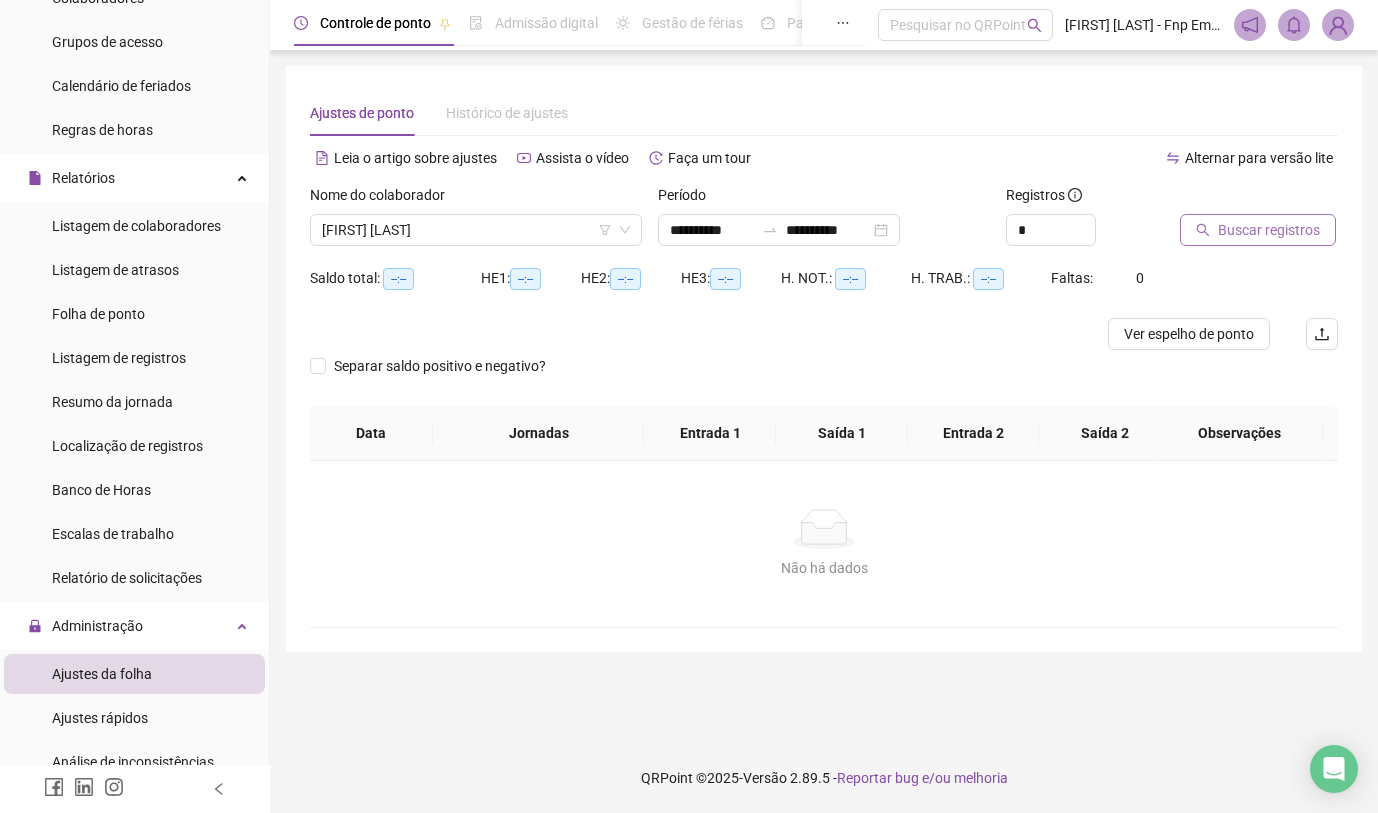 click on "Buscar registros" at bounding box center [1269, 230] 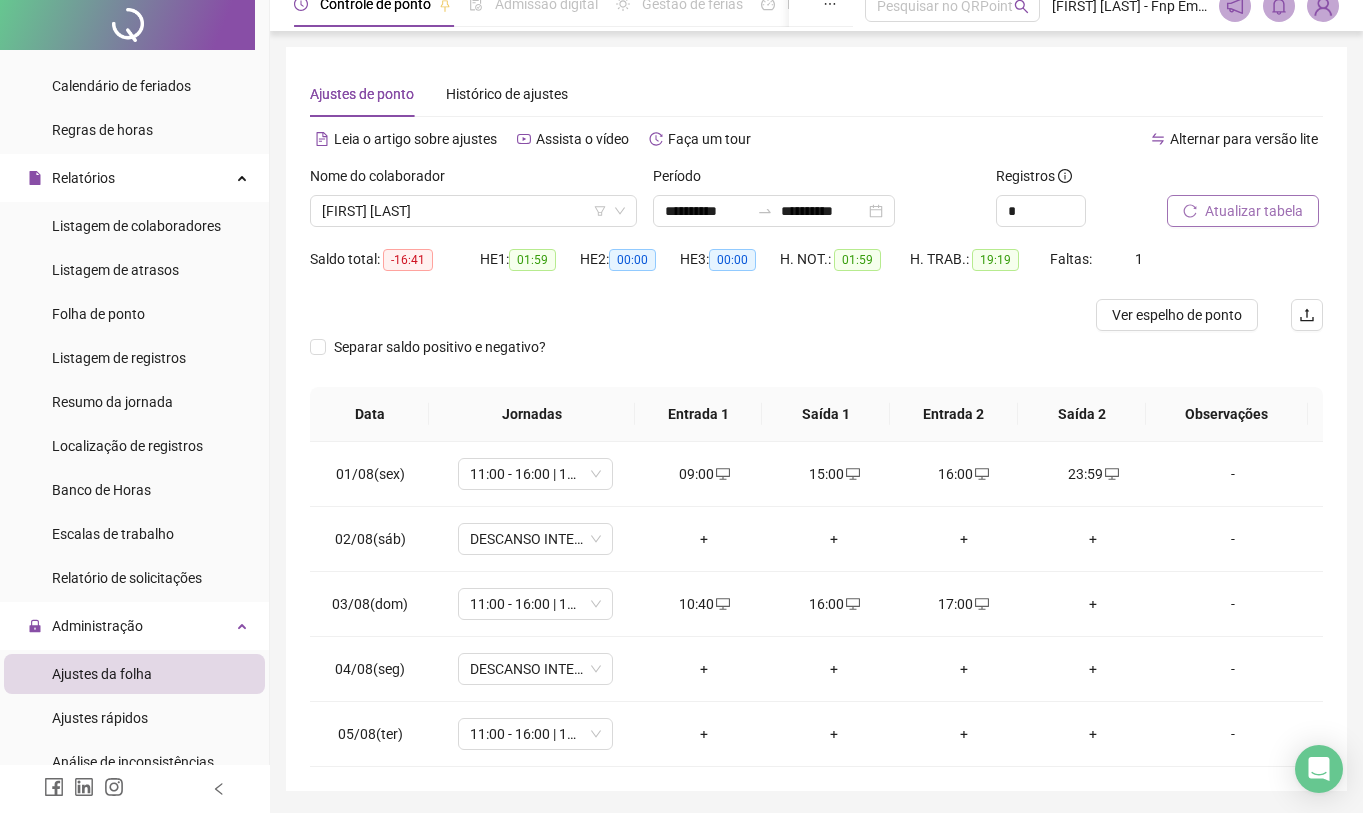 scroll, scrollTop: 0, scrollLeft: 0, axis: both 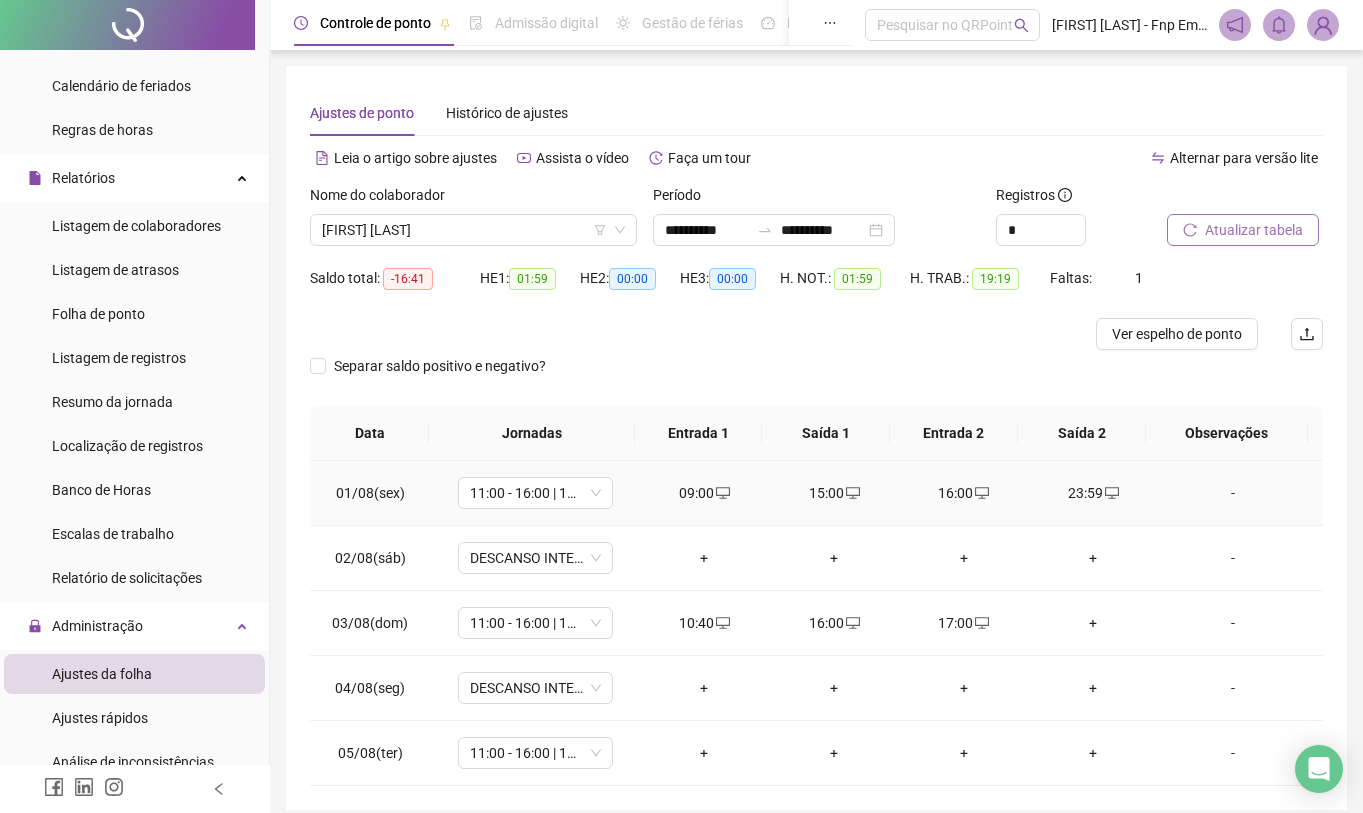 click 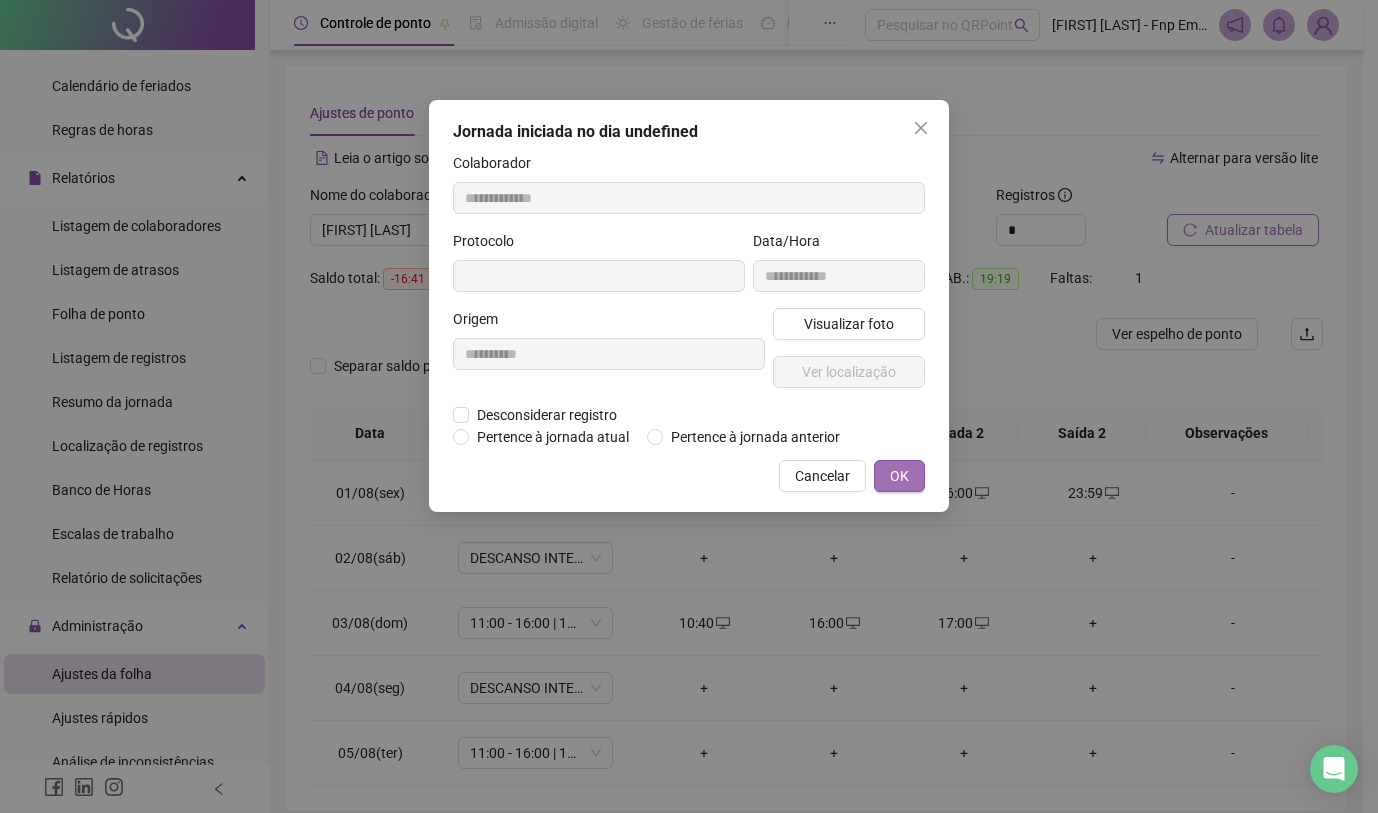 type on "**********" 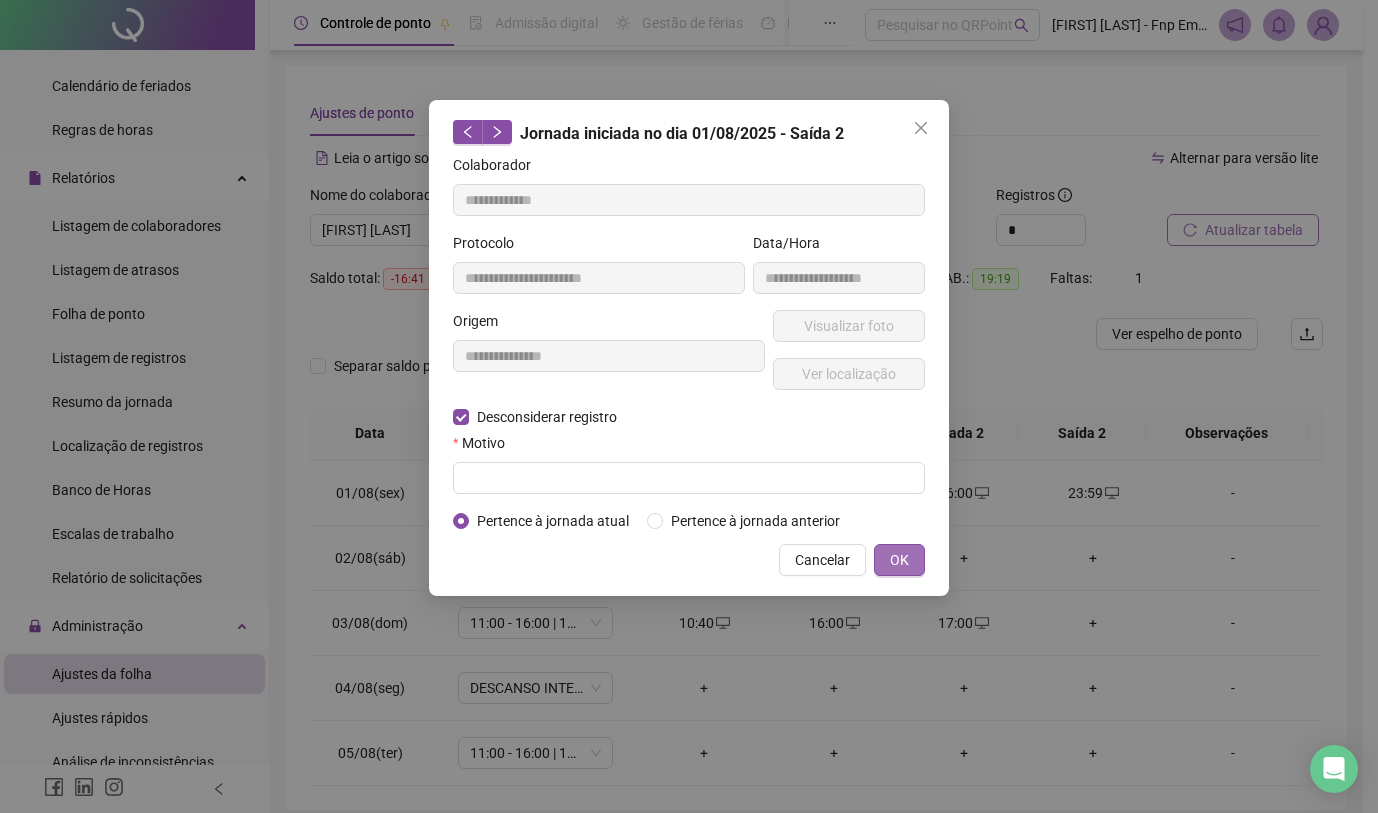 click on "OK" at bounding box center (899, 560) 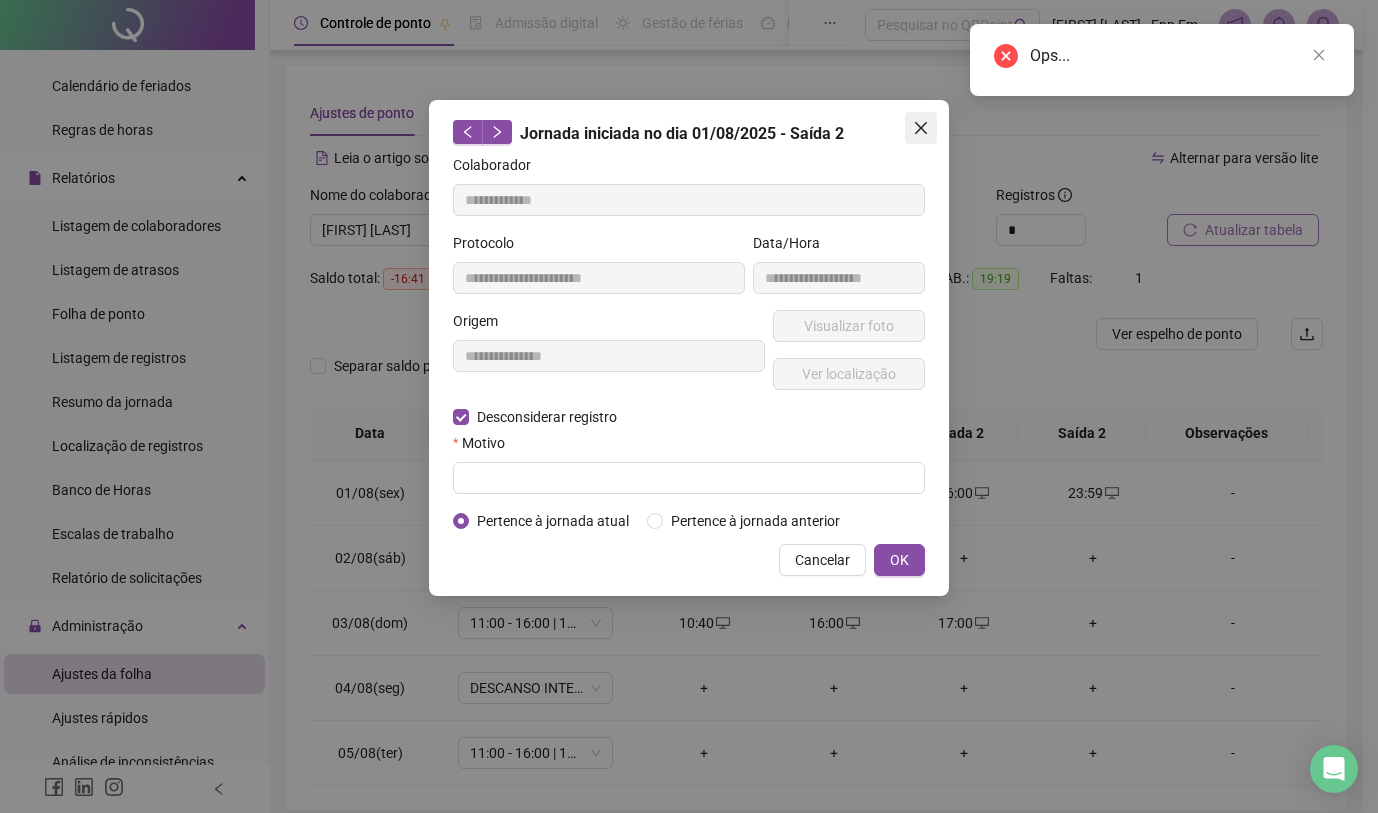 click at bounding box center [921, 128] 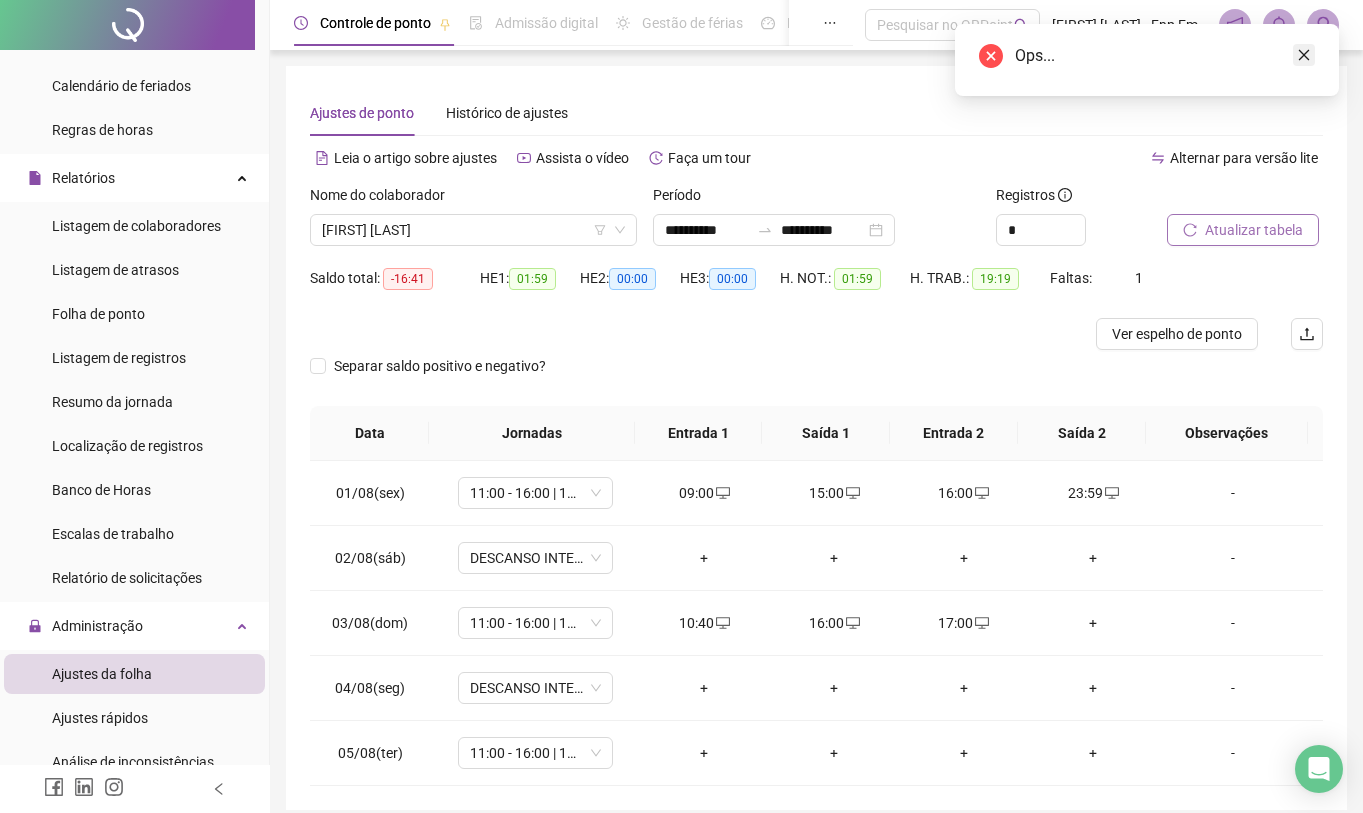 click 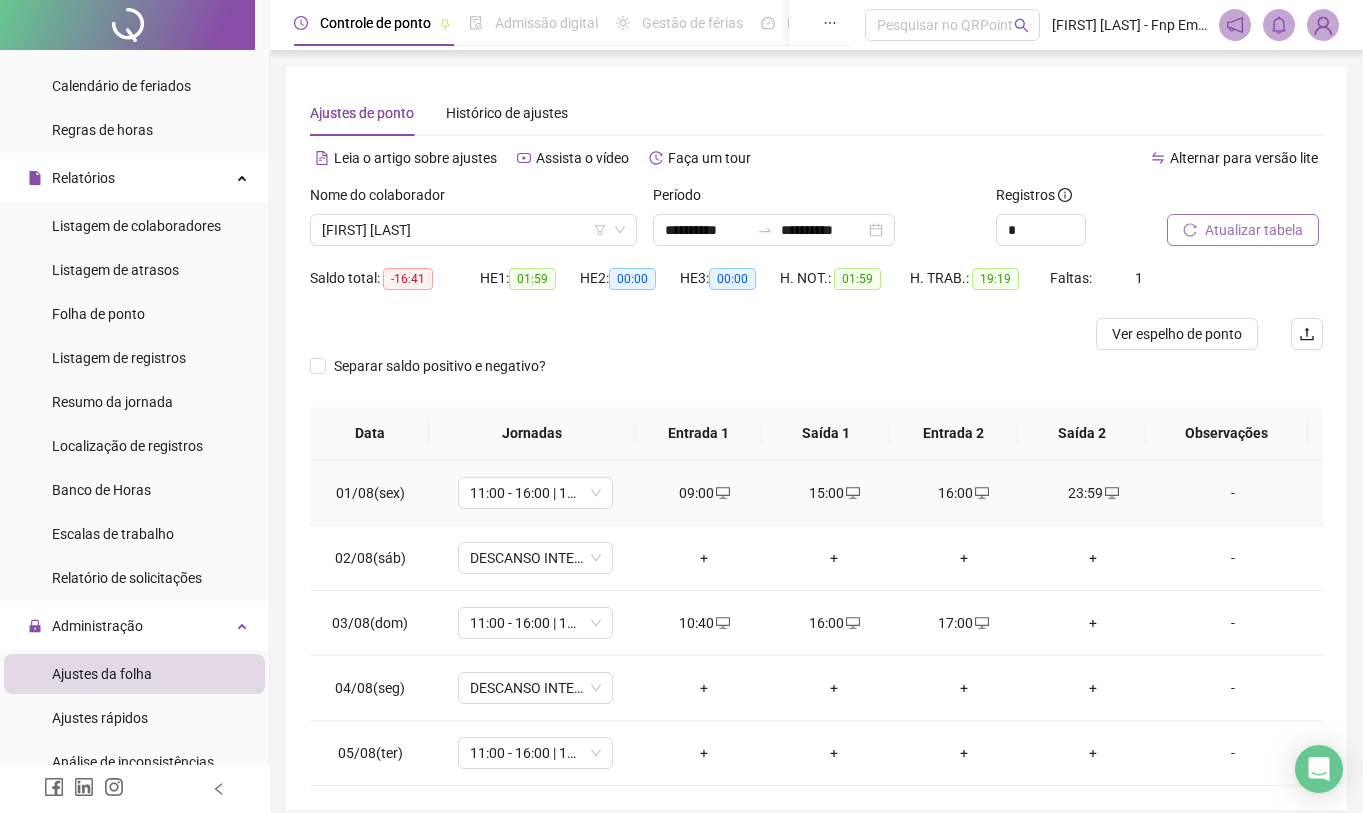click 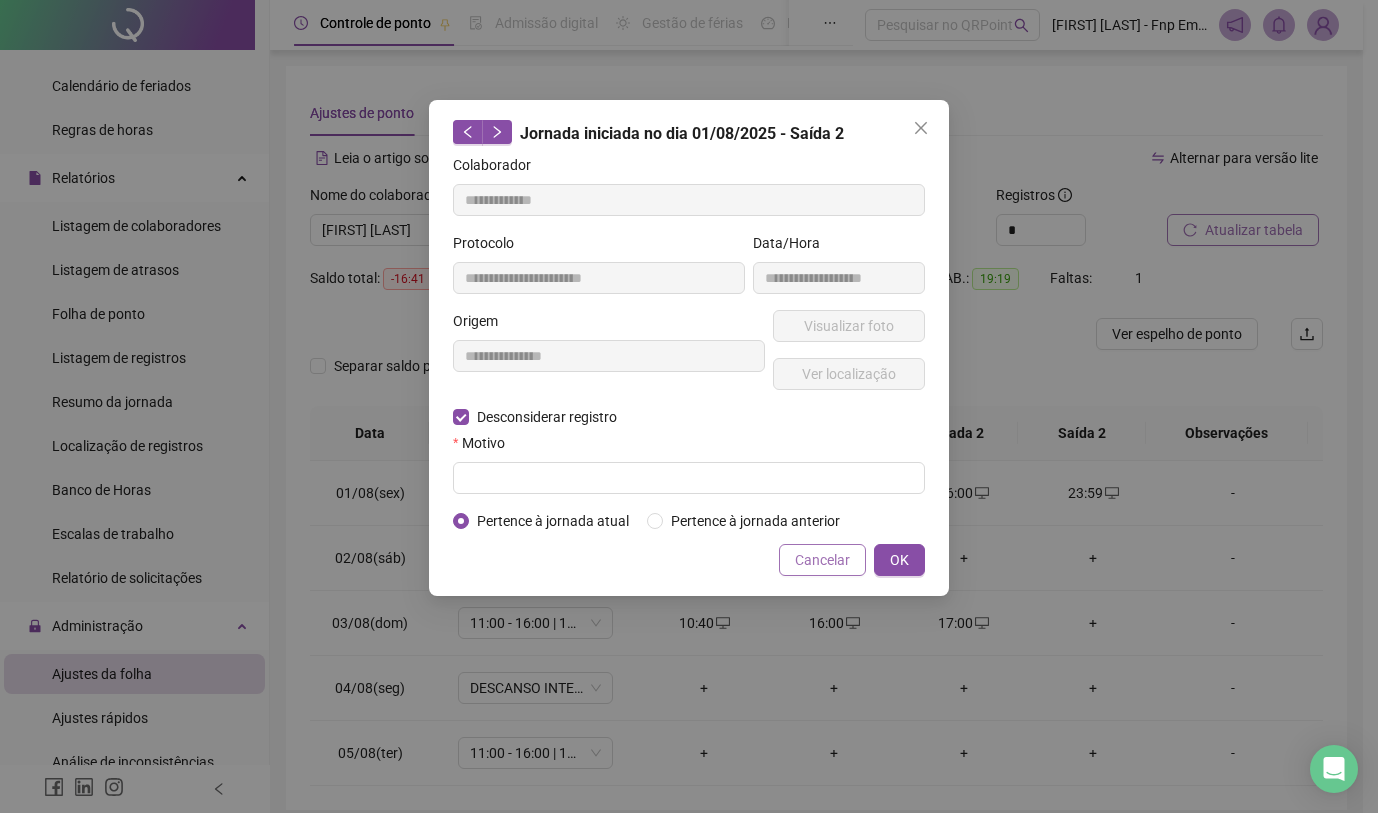 click on "Cancelar" at bounding box center [822, 560] 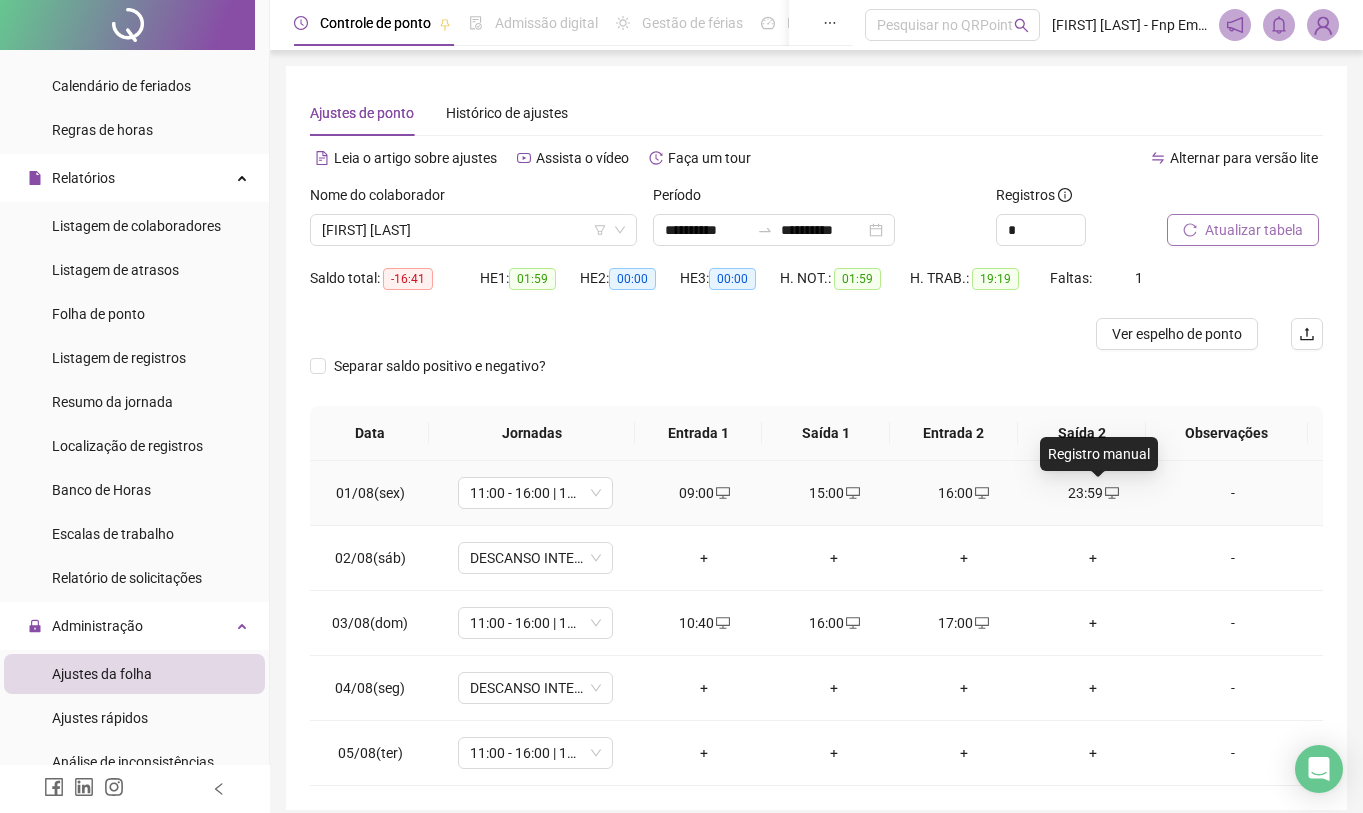 click 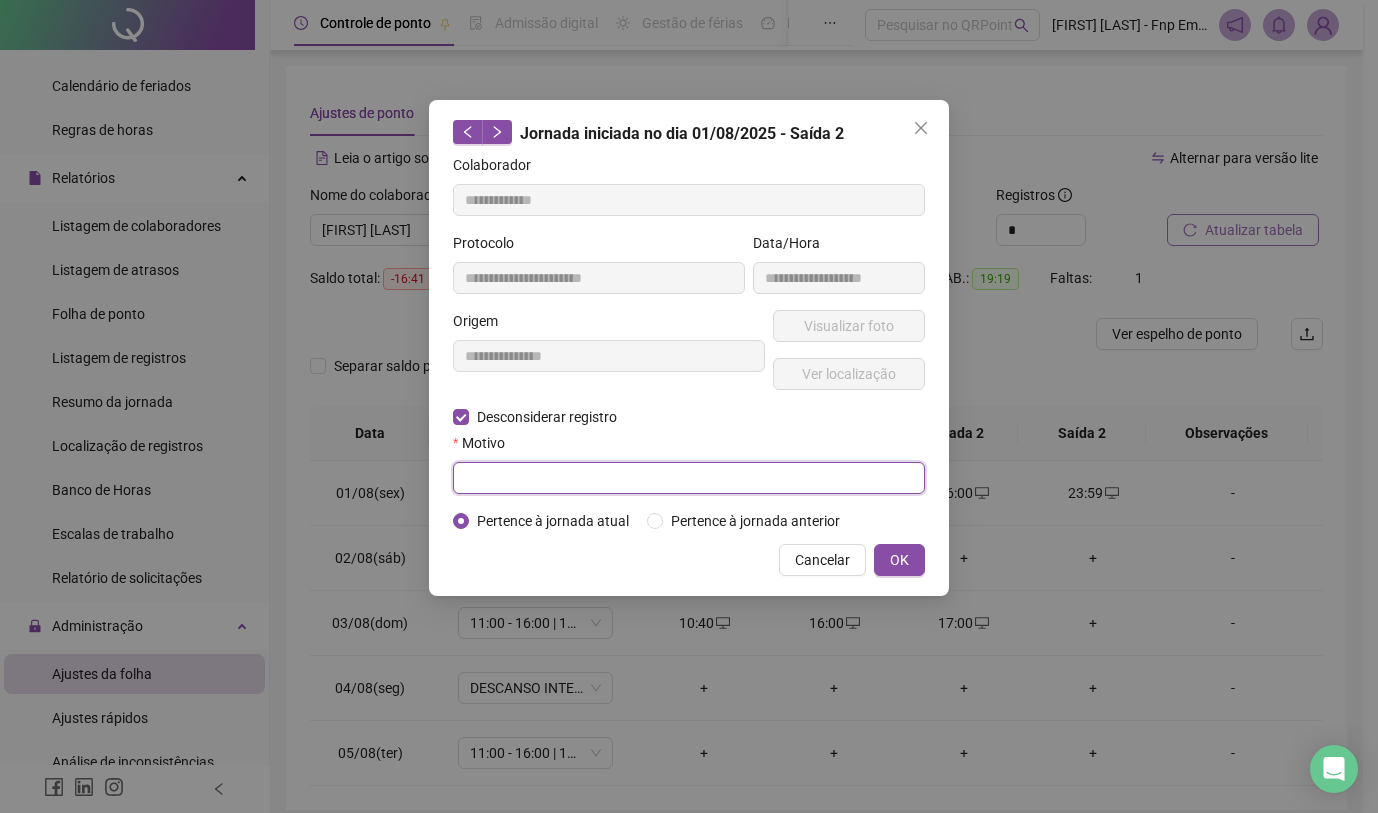 click at bounding box center (689, 478) 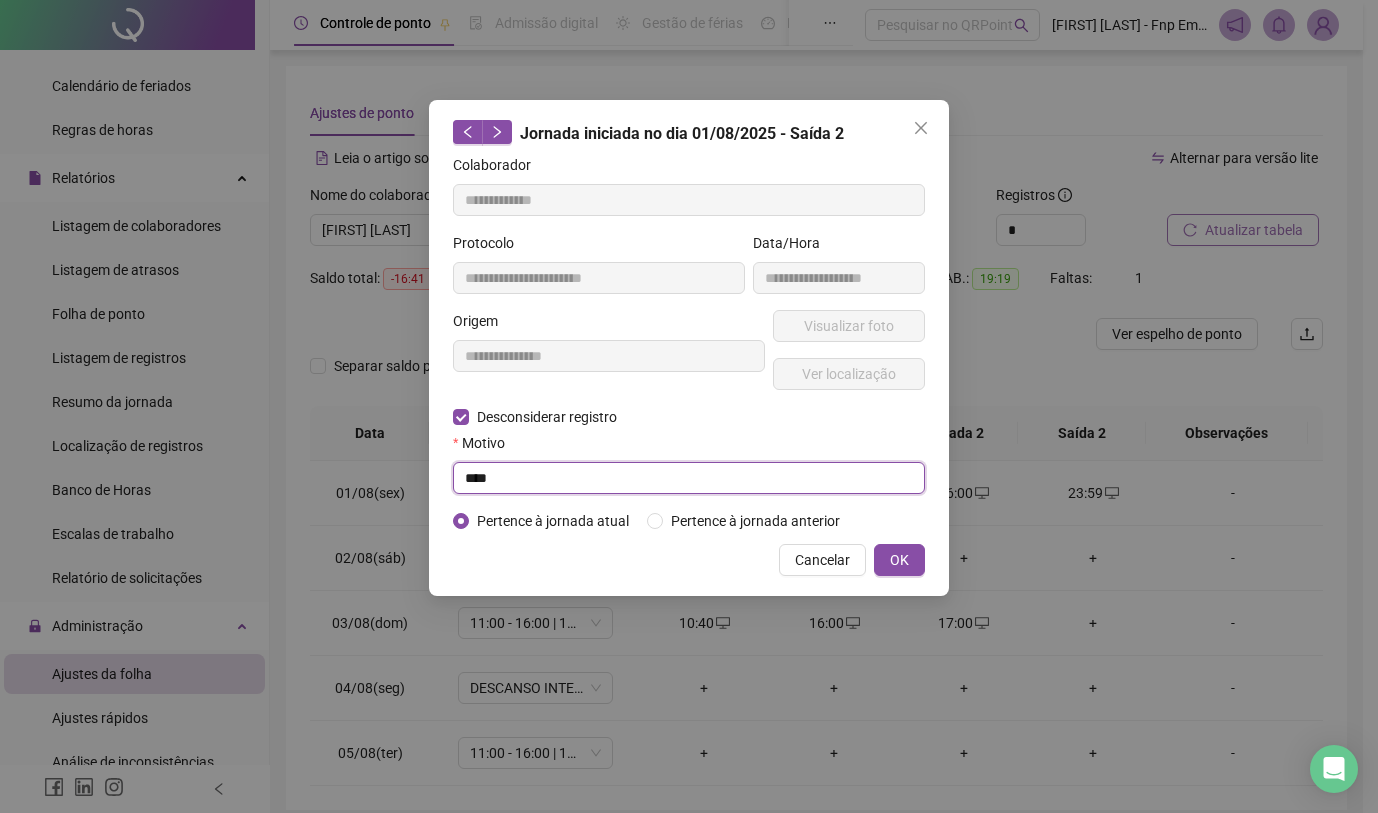type on "****" 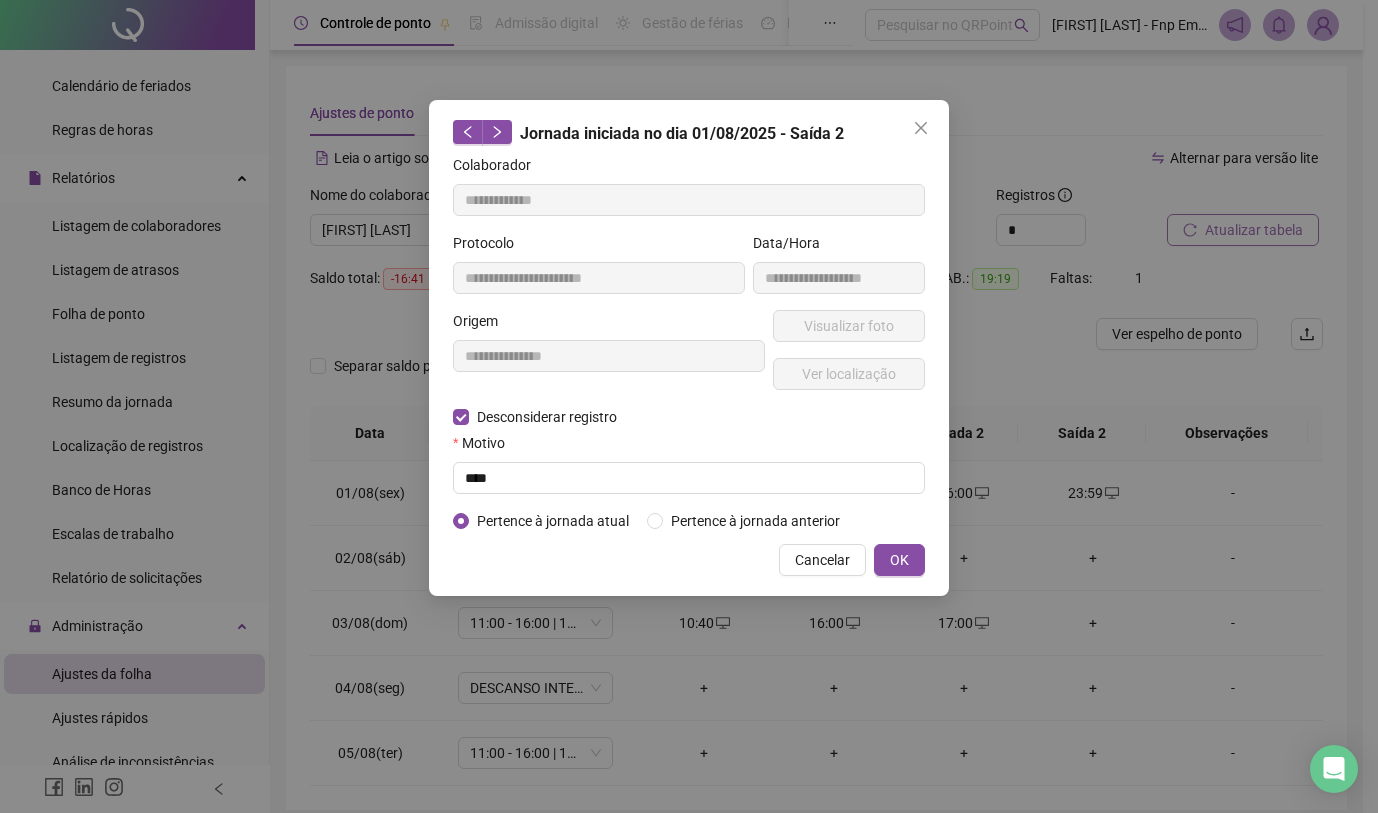 click on "OK" at bounding box center [899, 560] 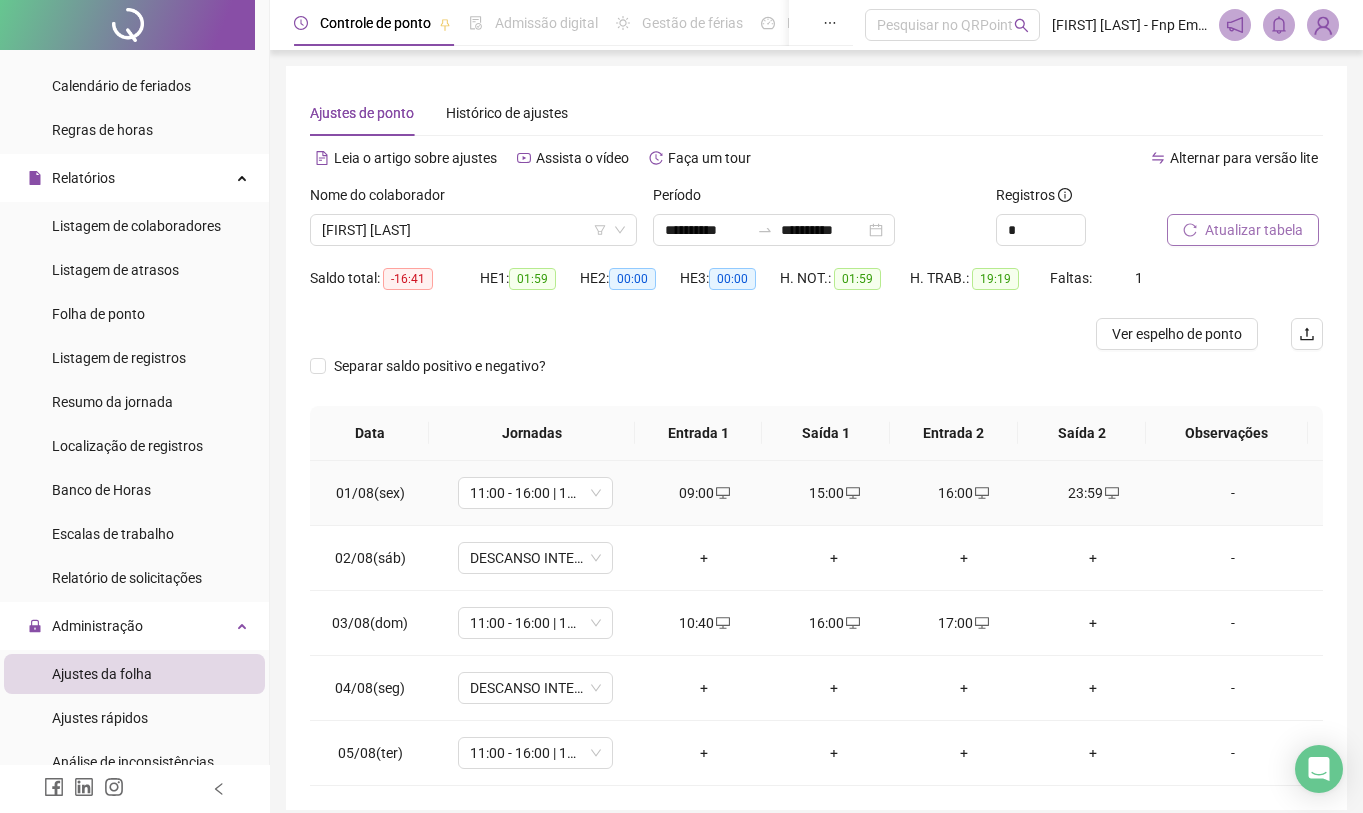 click on "23:59" at bounding box center [1094, 493] 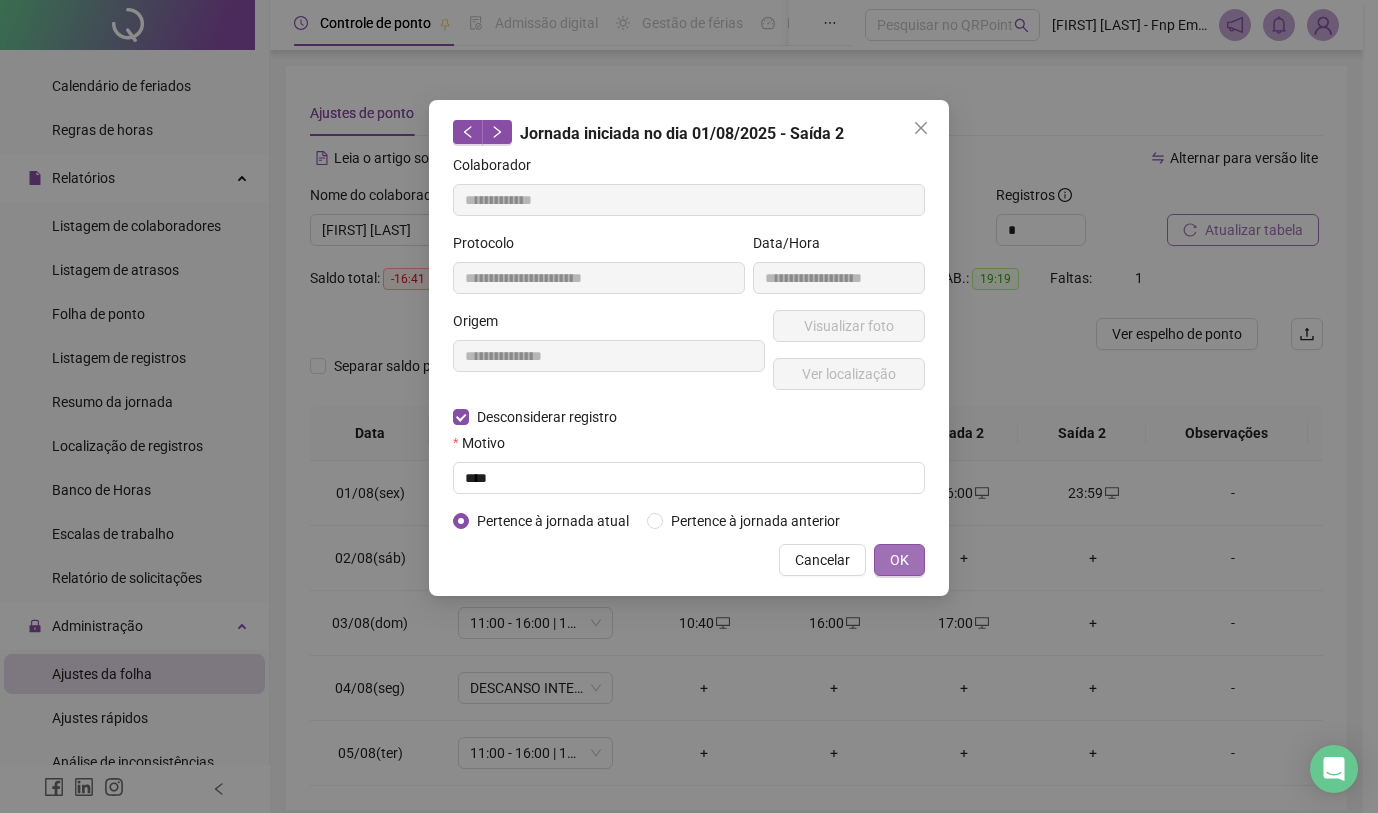 click on "OK" at bounding box center (899, 560) 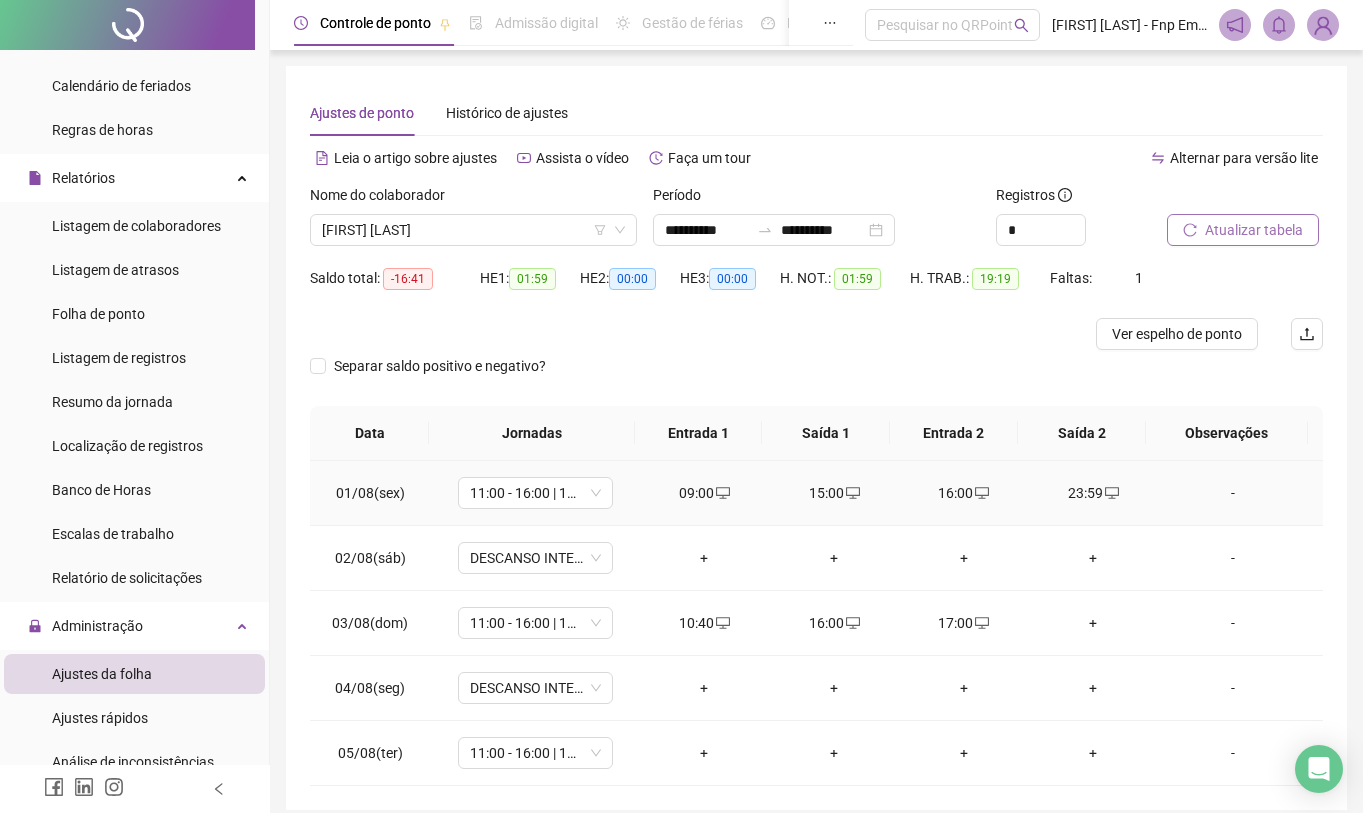 click 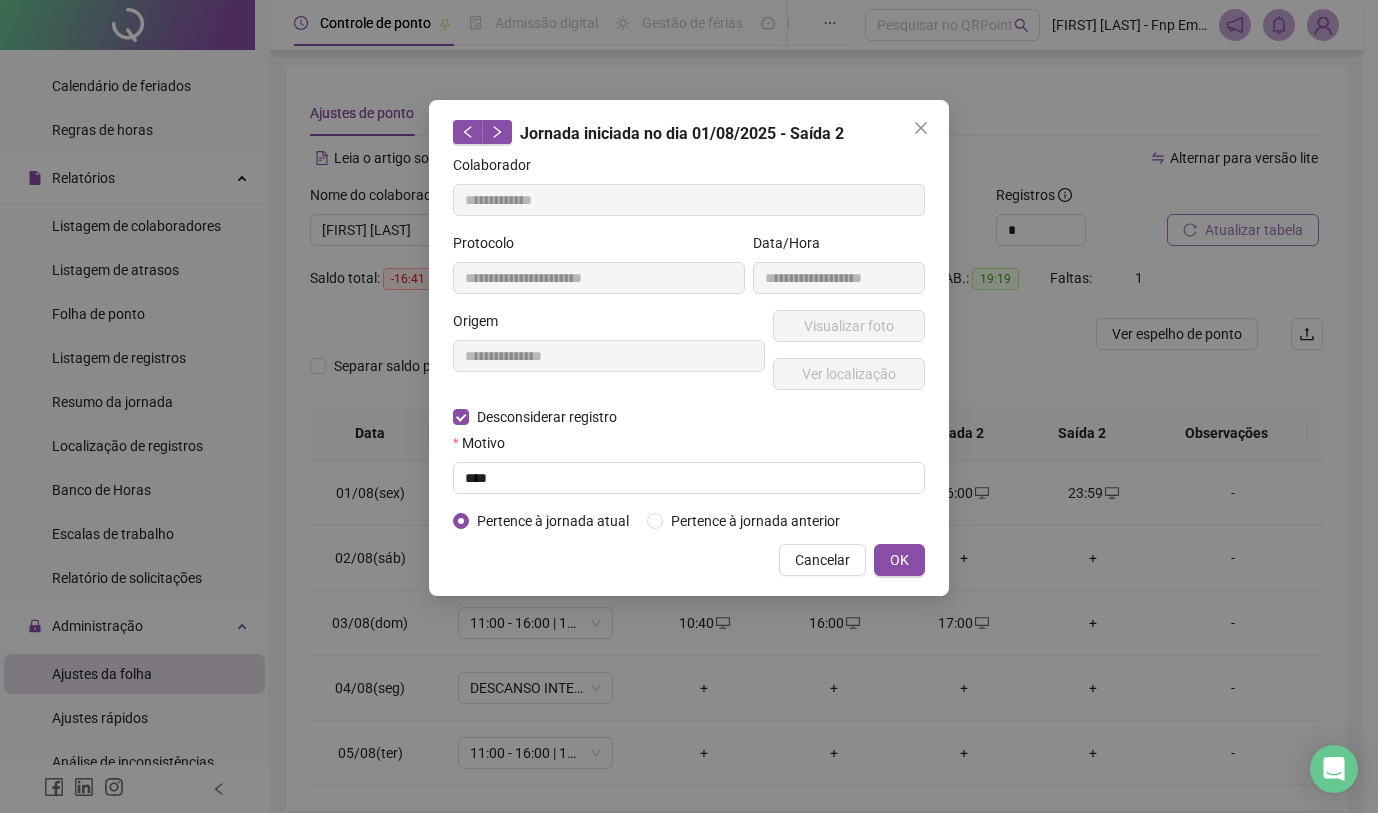 click on "**********" at bounding box center (689, 406) 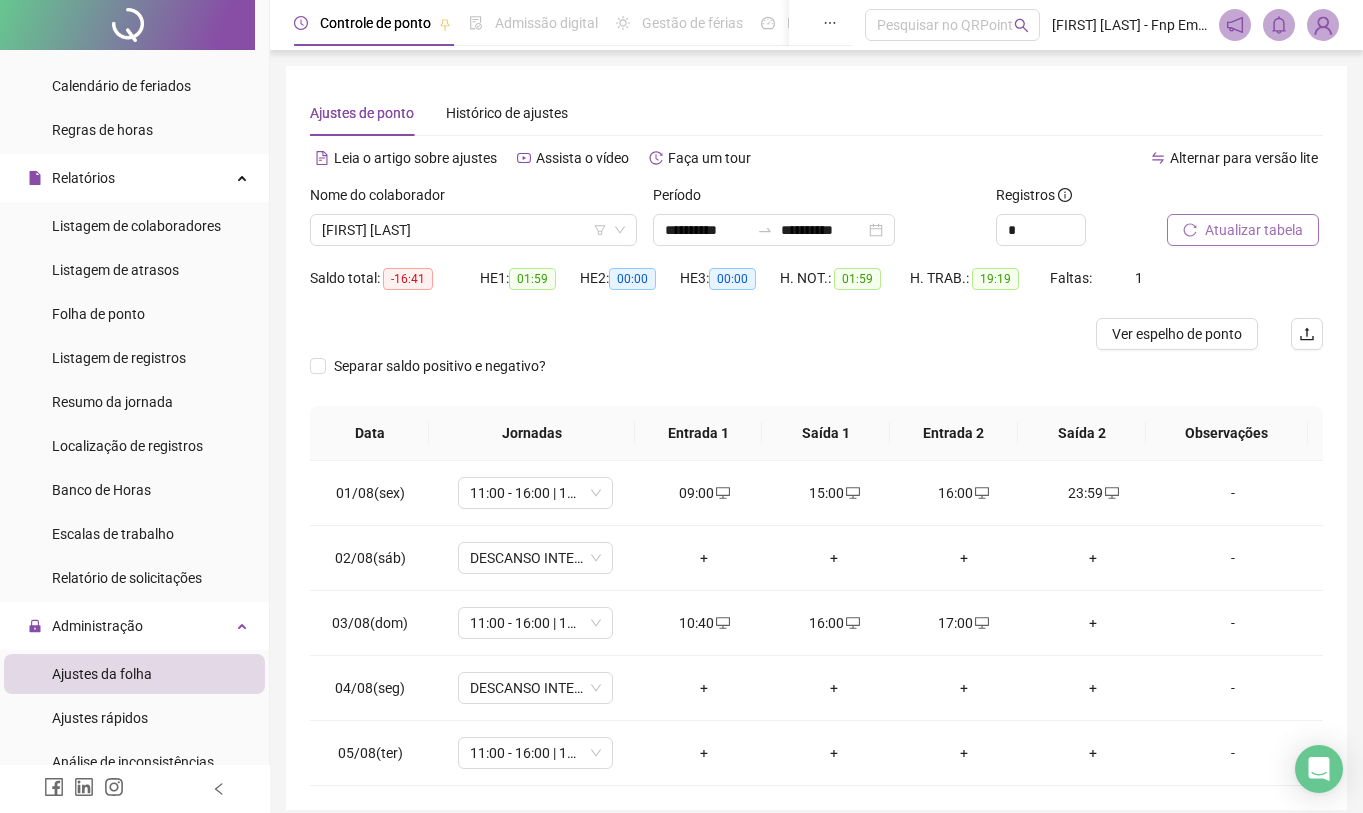 click on "Atualizar tabela" at bounding box center (1254, 230) 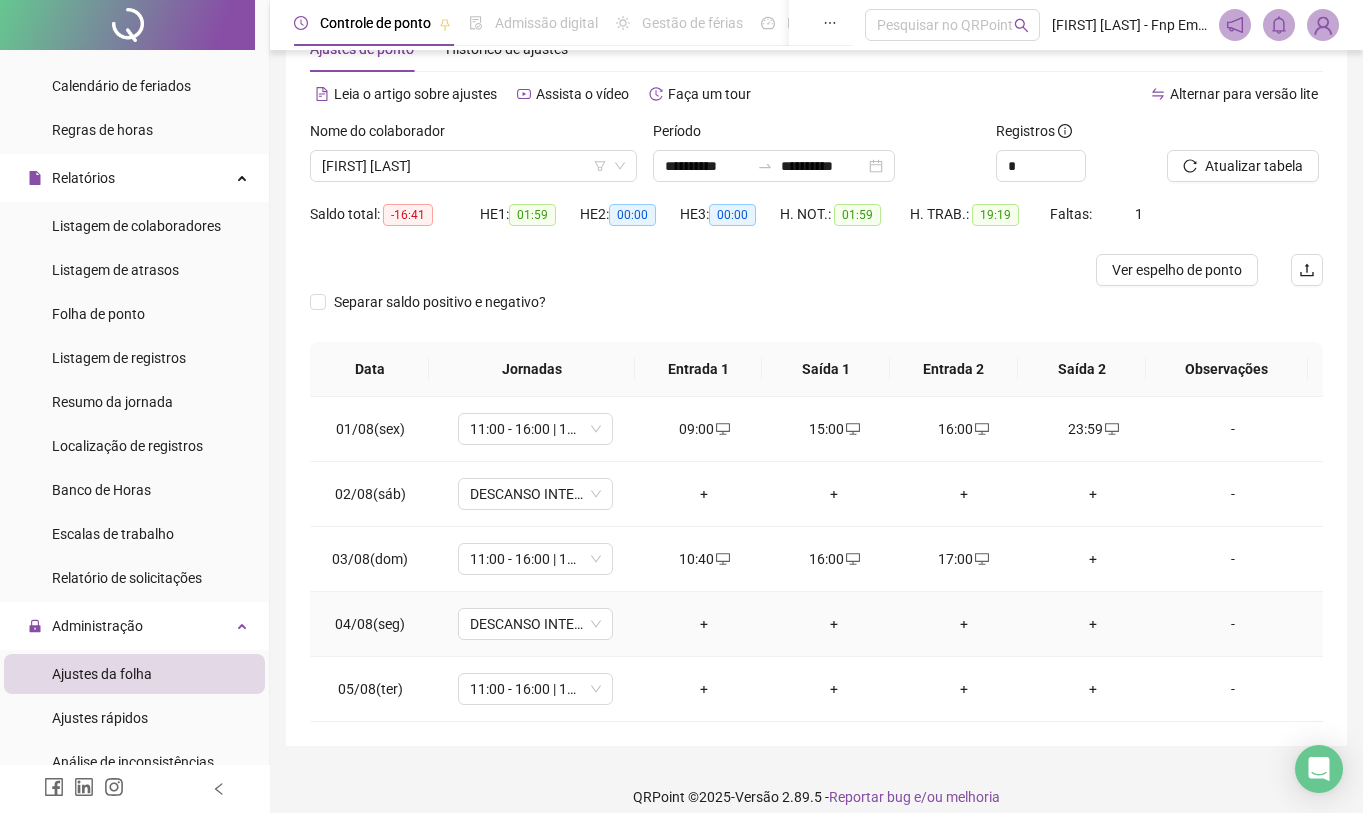 scroll, scrollTop: 83, scrollLeft: 0, axis: vertical 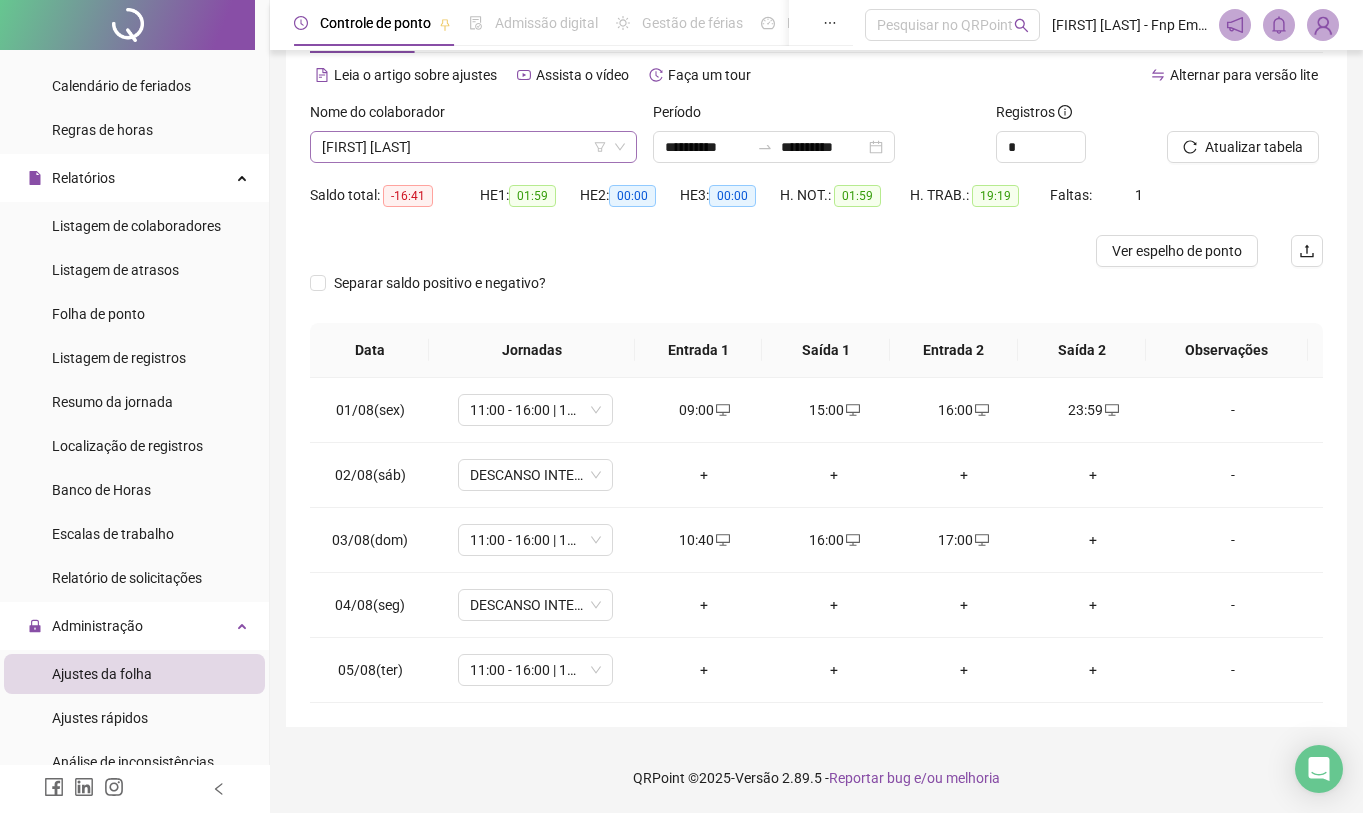 click on "[FIRST] [LAST]" at bounding box center (473, 147) 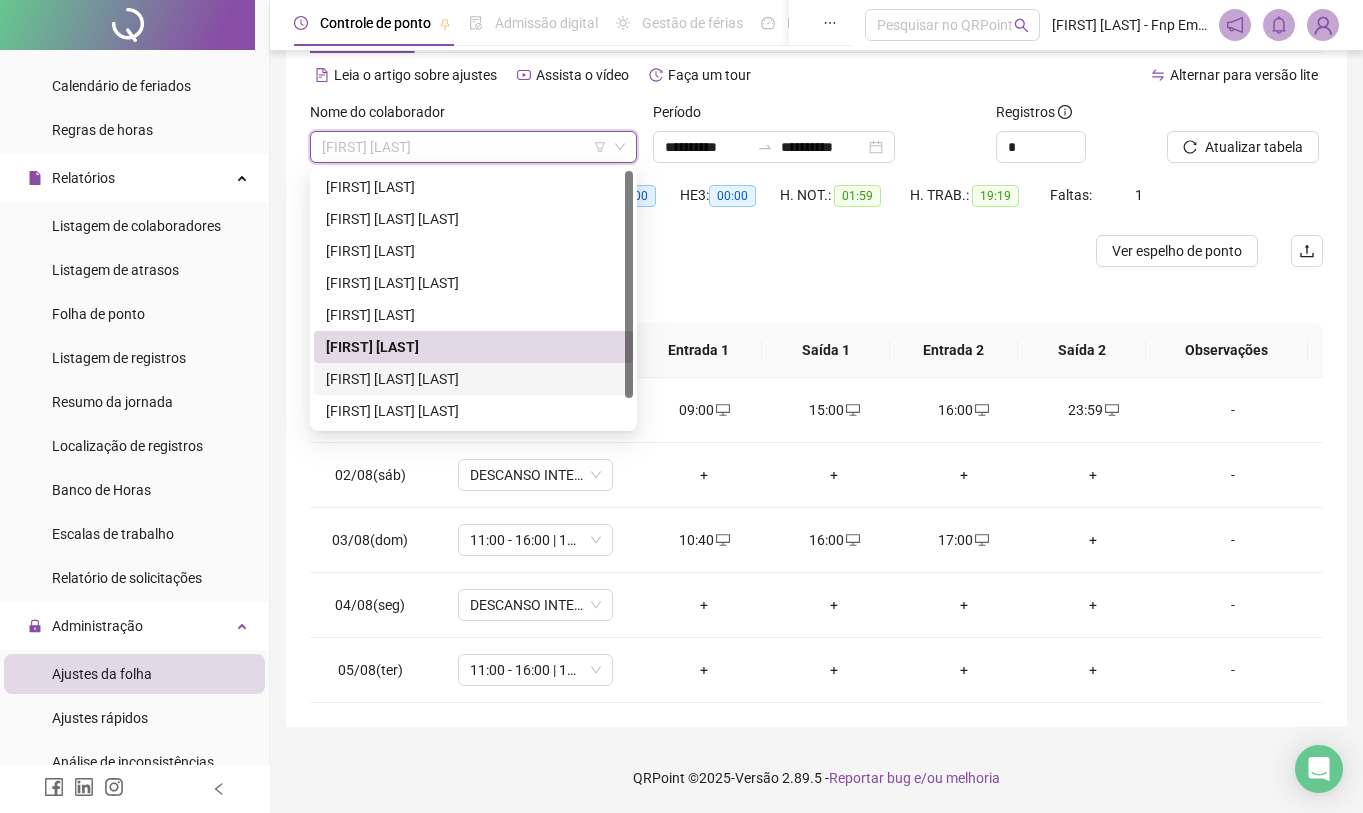 click on "[FIRST] [LAST] [LAST]" at bounding box center [473, 379] 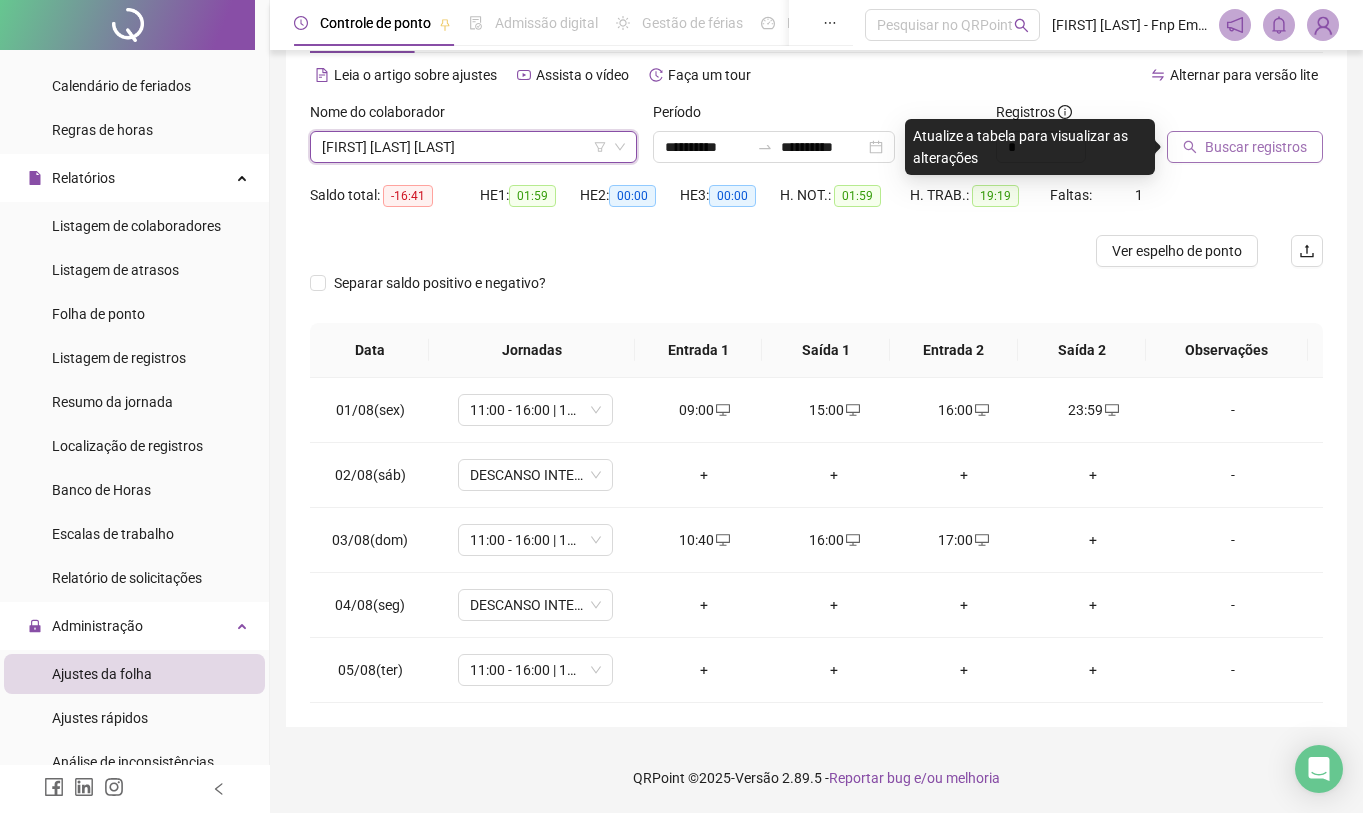 click on "Buscar registros" at bounding box center [1256, 147] 